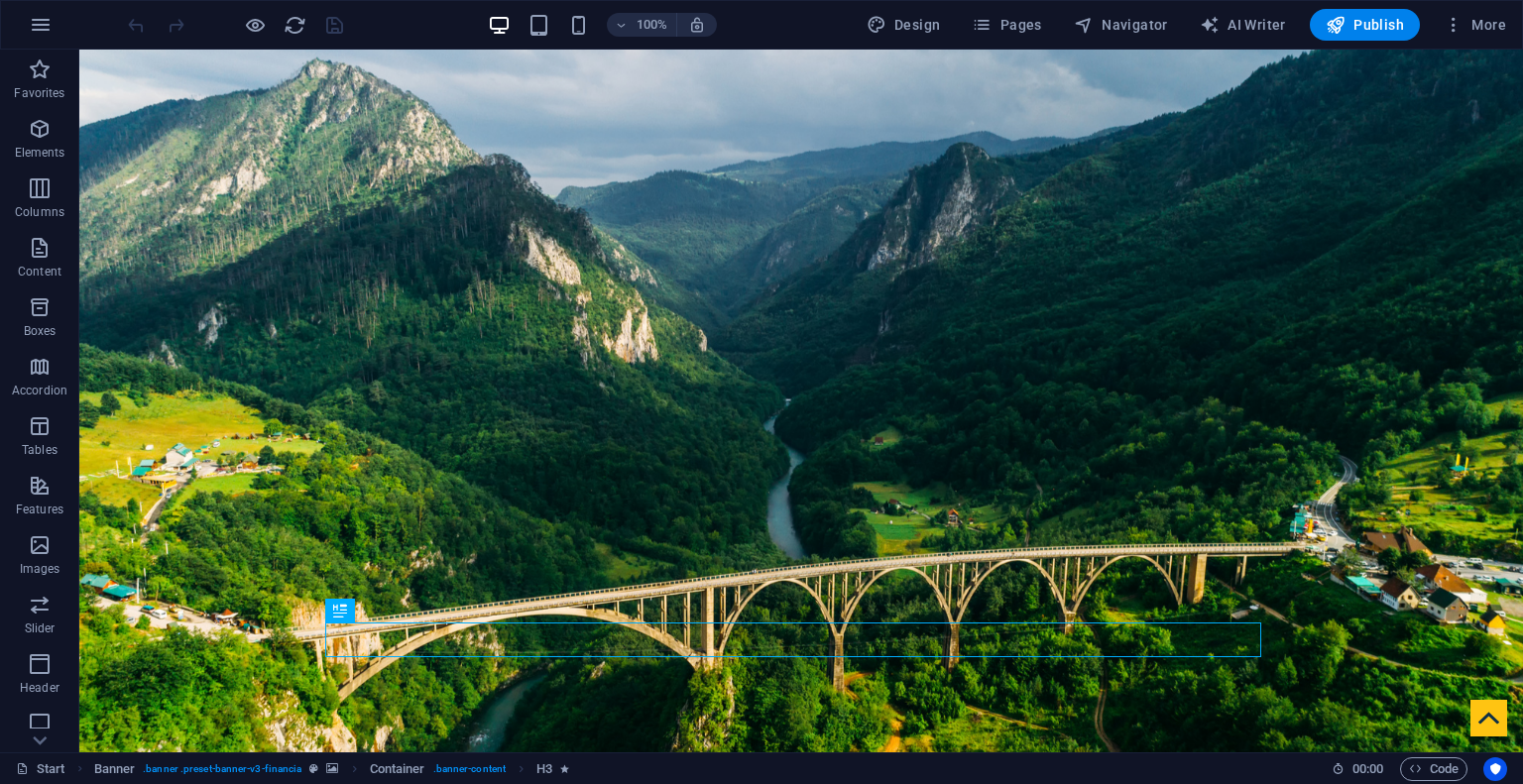 scroll, scrollTop: 0, scrollLeft: 0, axis: both 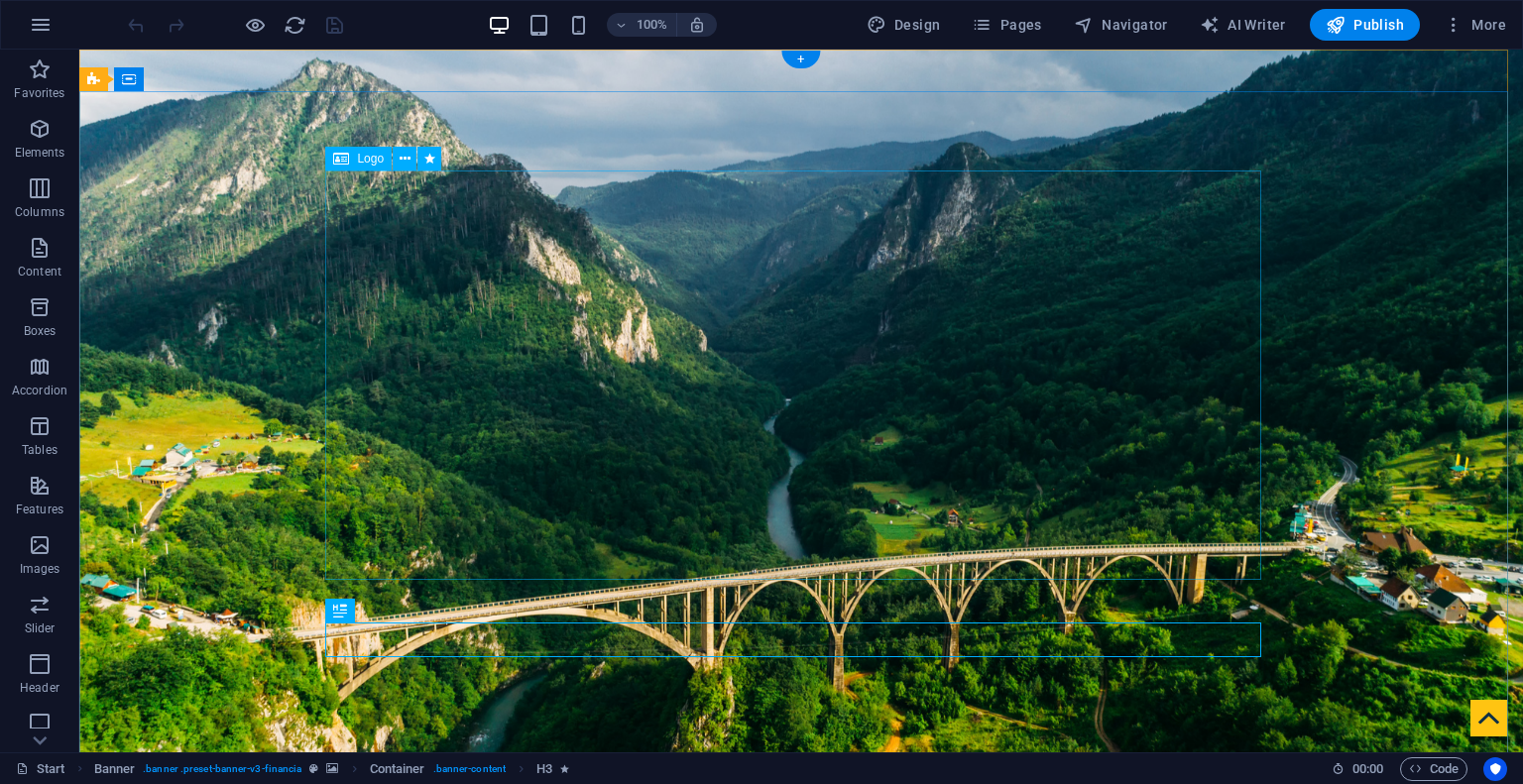 click at bounding box center [801, 1223] 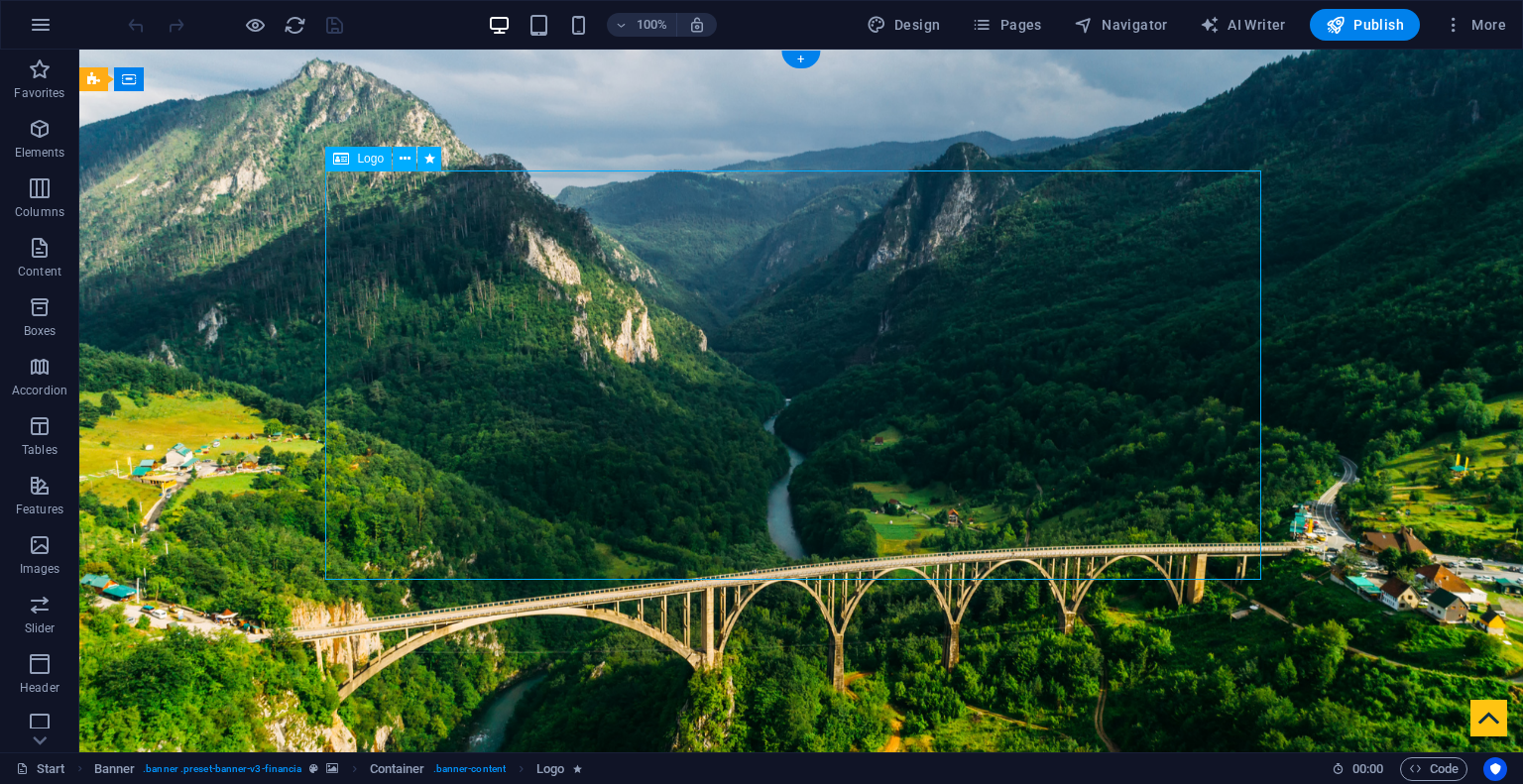 click at bounding box center (801, 1223) 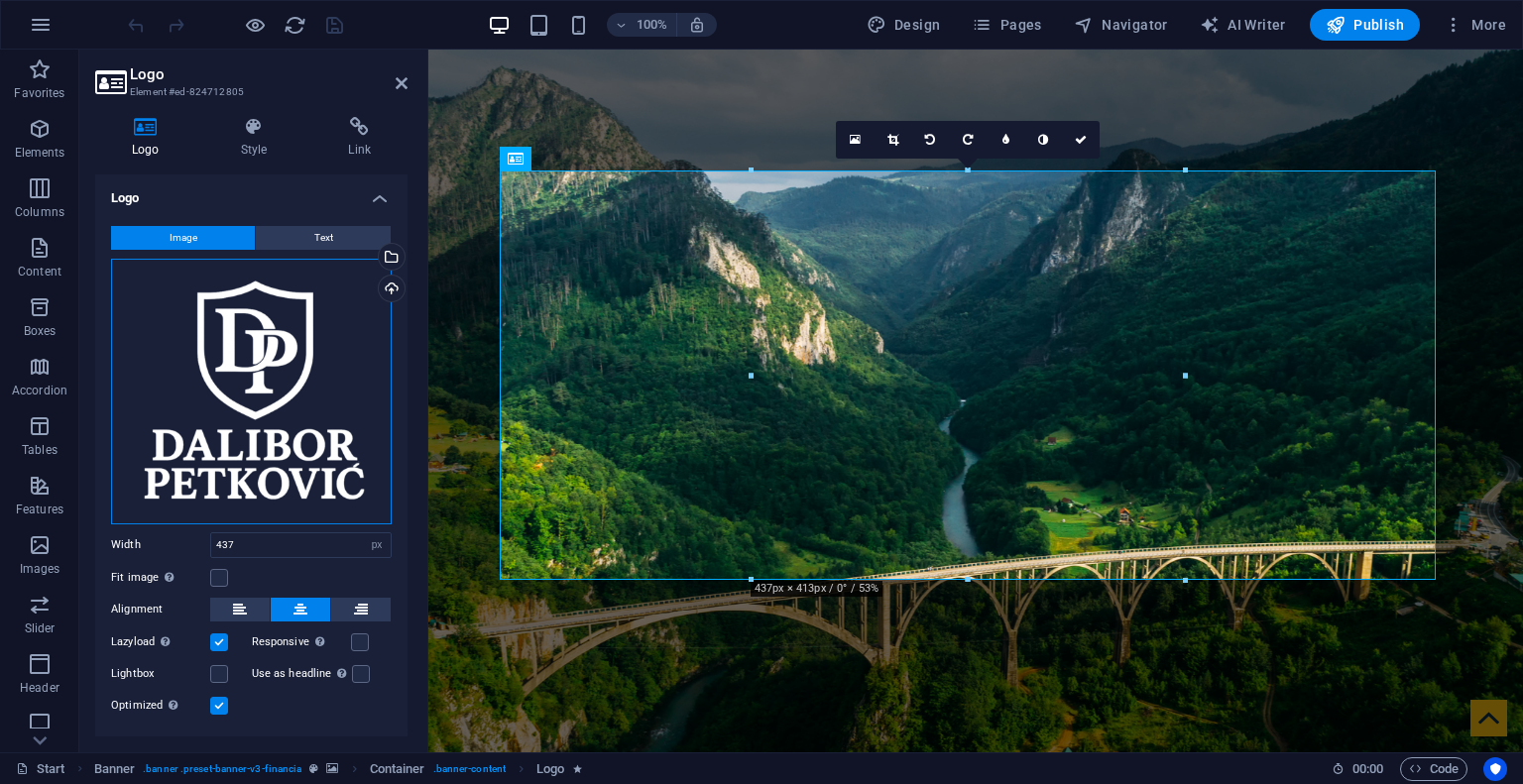 click on "Drag files here, click to choose files or select files from Files or our free stock photos & videos" at bounding box center (251, 392) 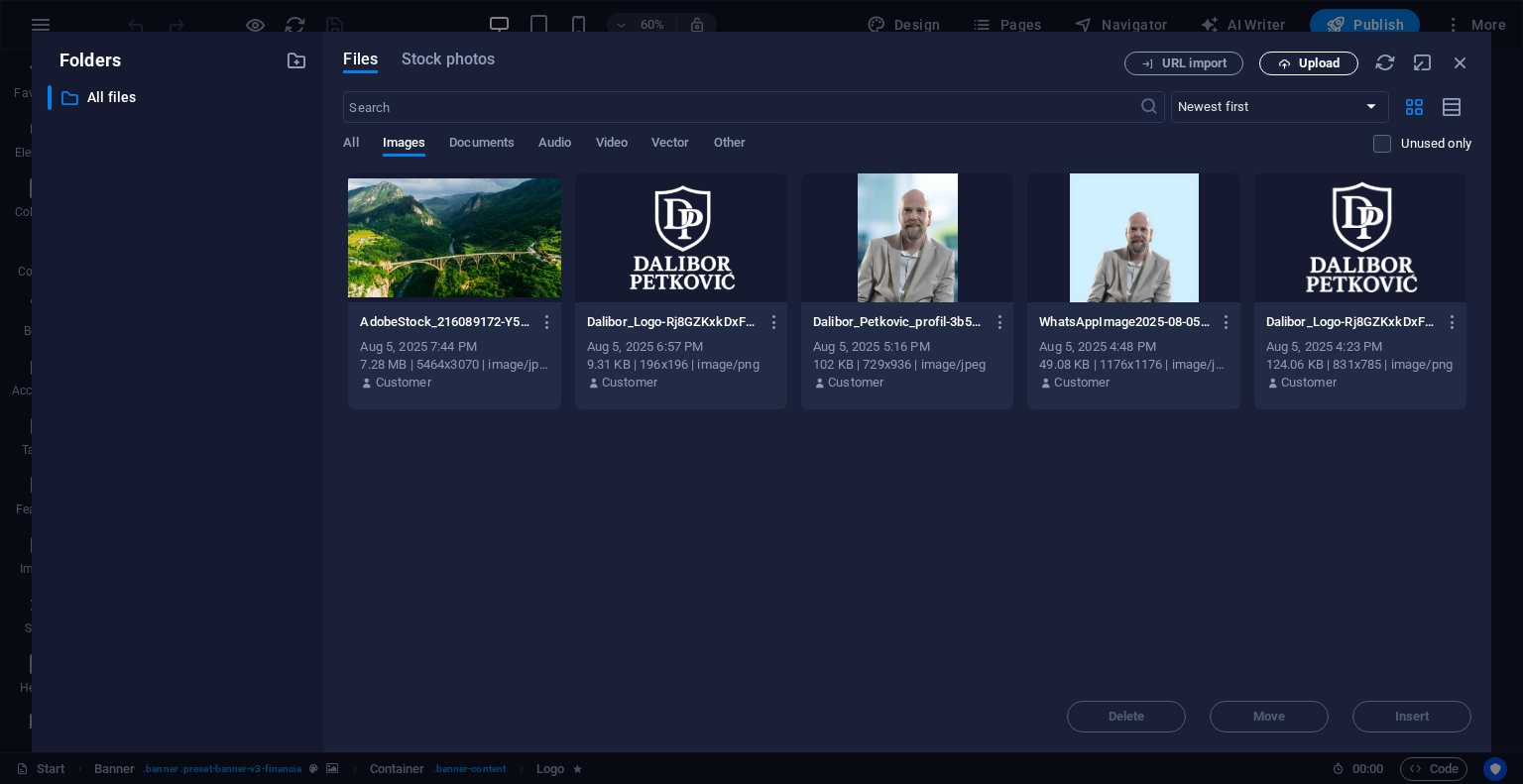 click on "Upload" at bounding box center (1319, 63) 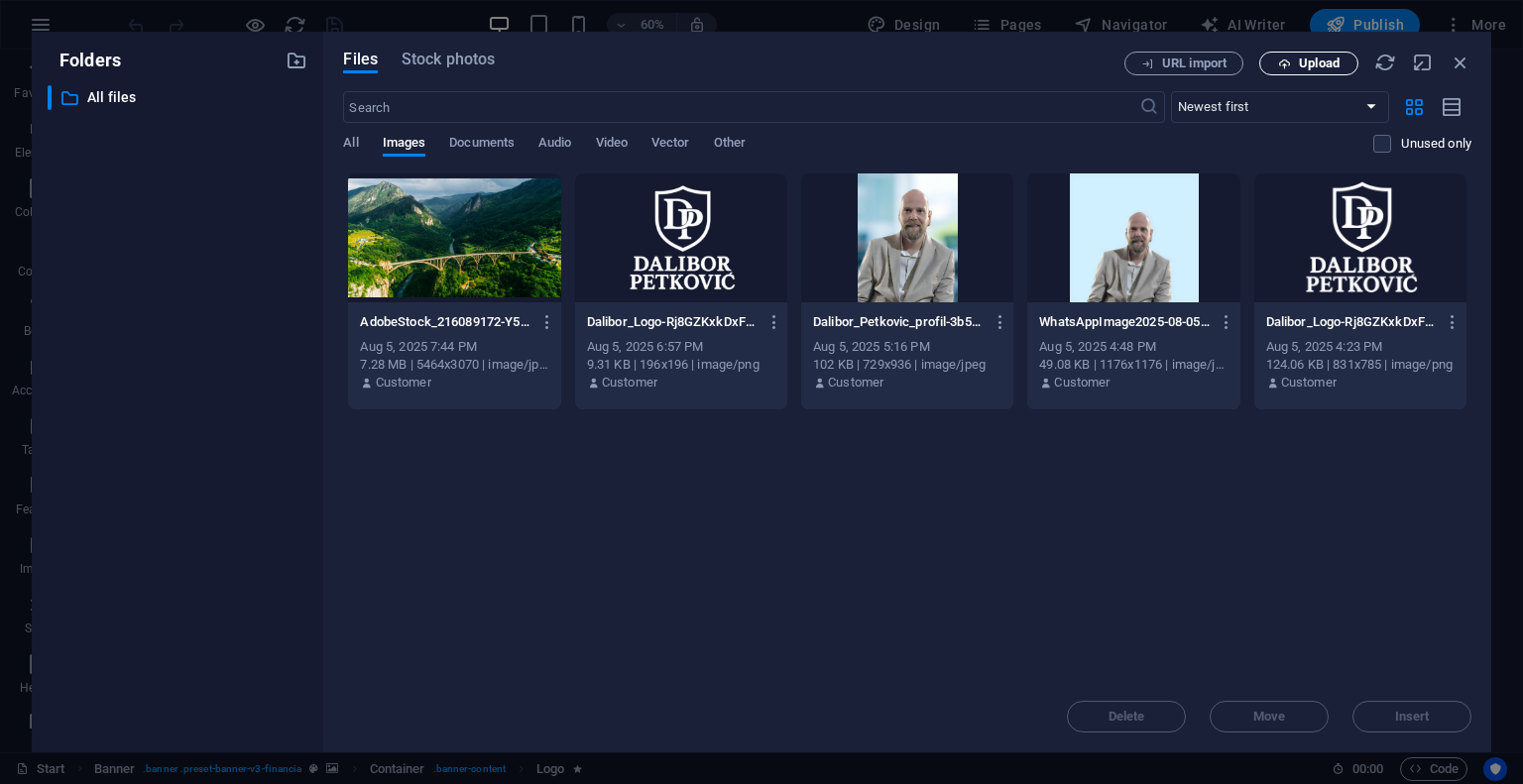 click on "Upload" at bounding box center (1319, 63) 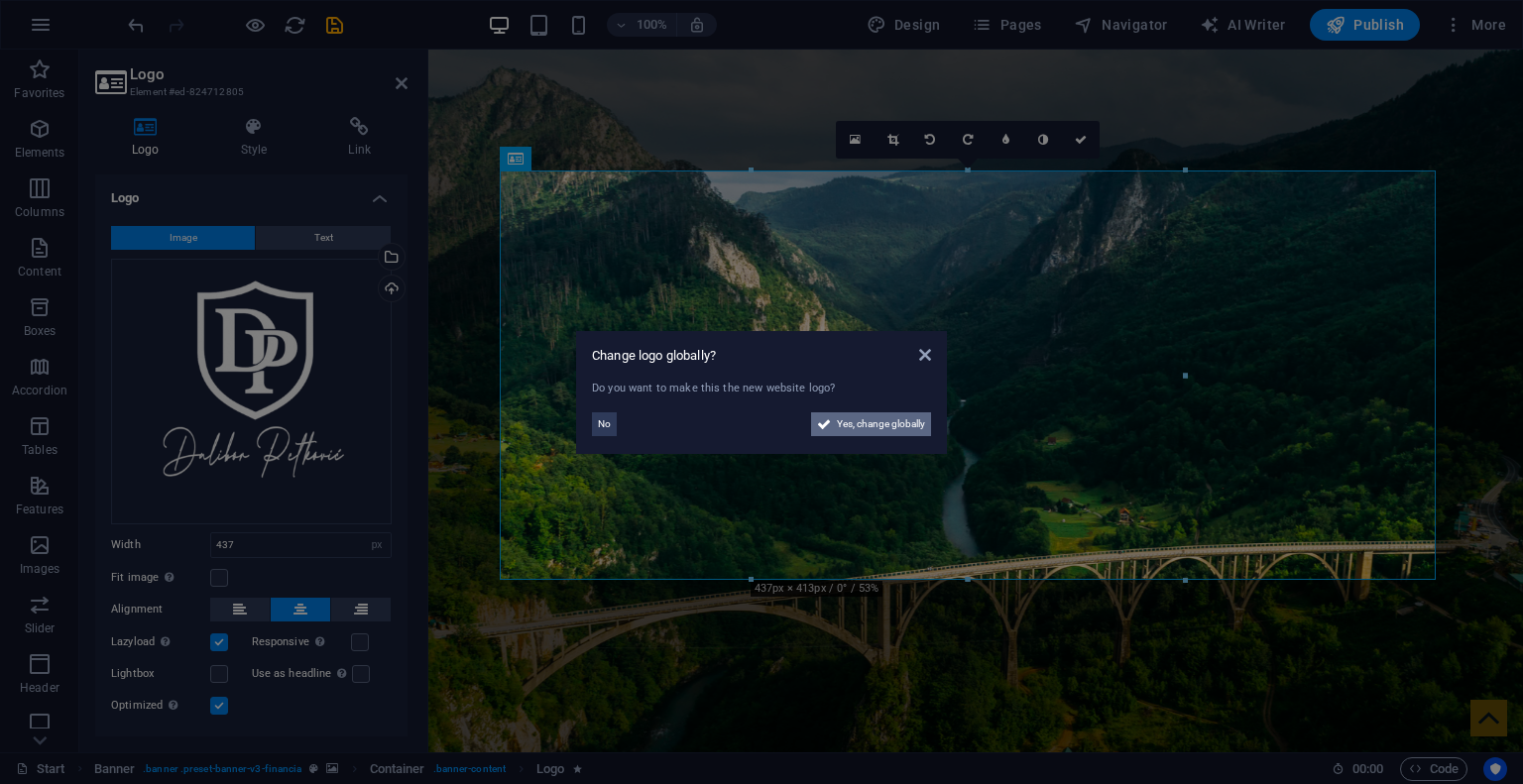 click on "Yes, change globally" at bounding box center (880, 424) 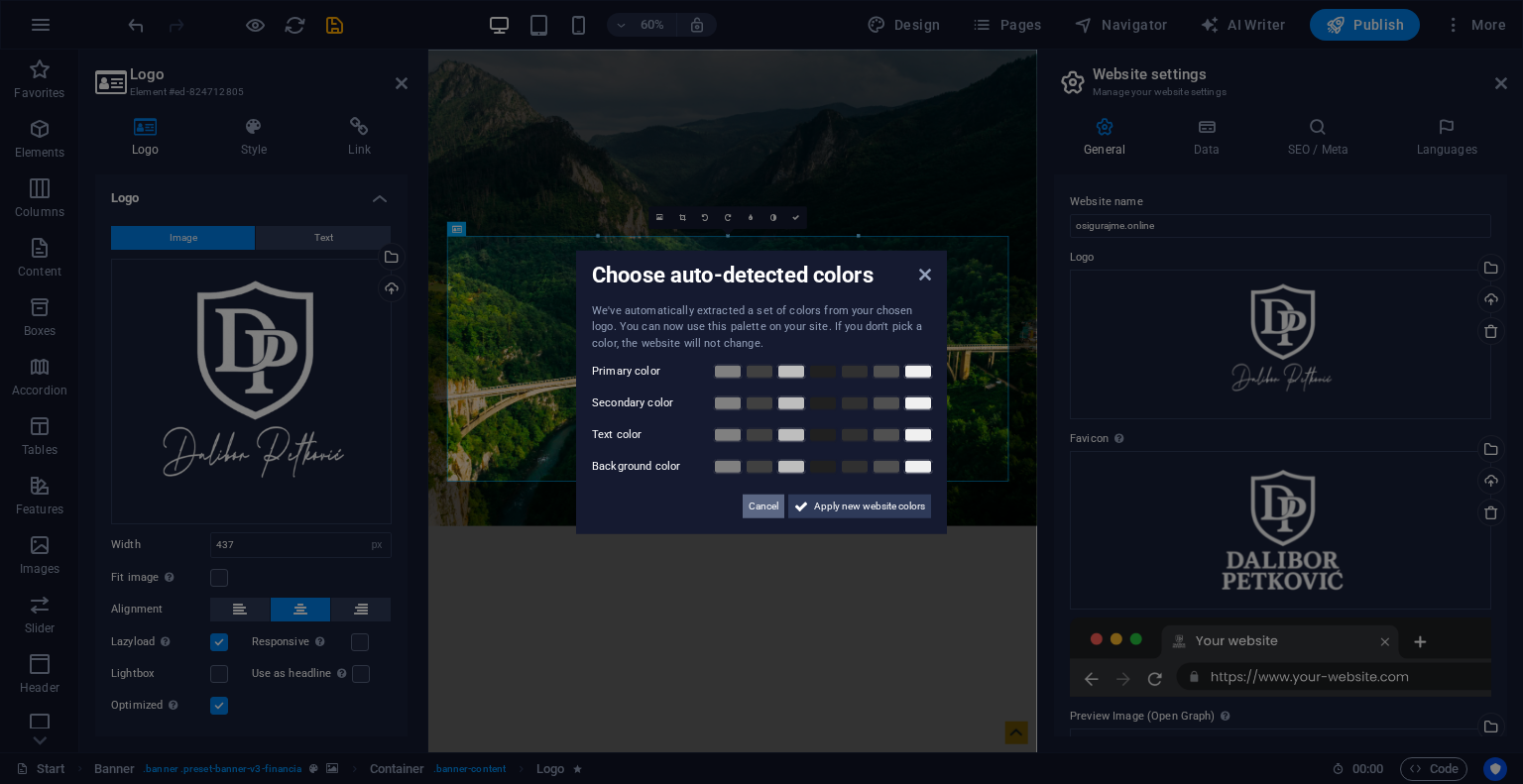 click on "Cancel" at bounding box center (763, 506) 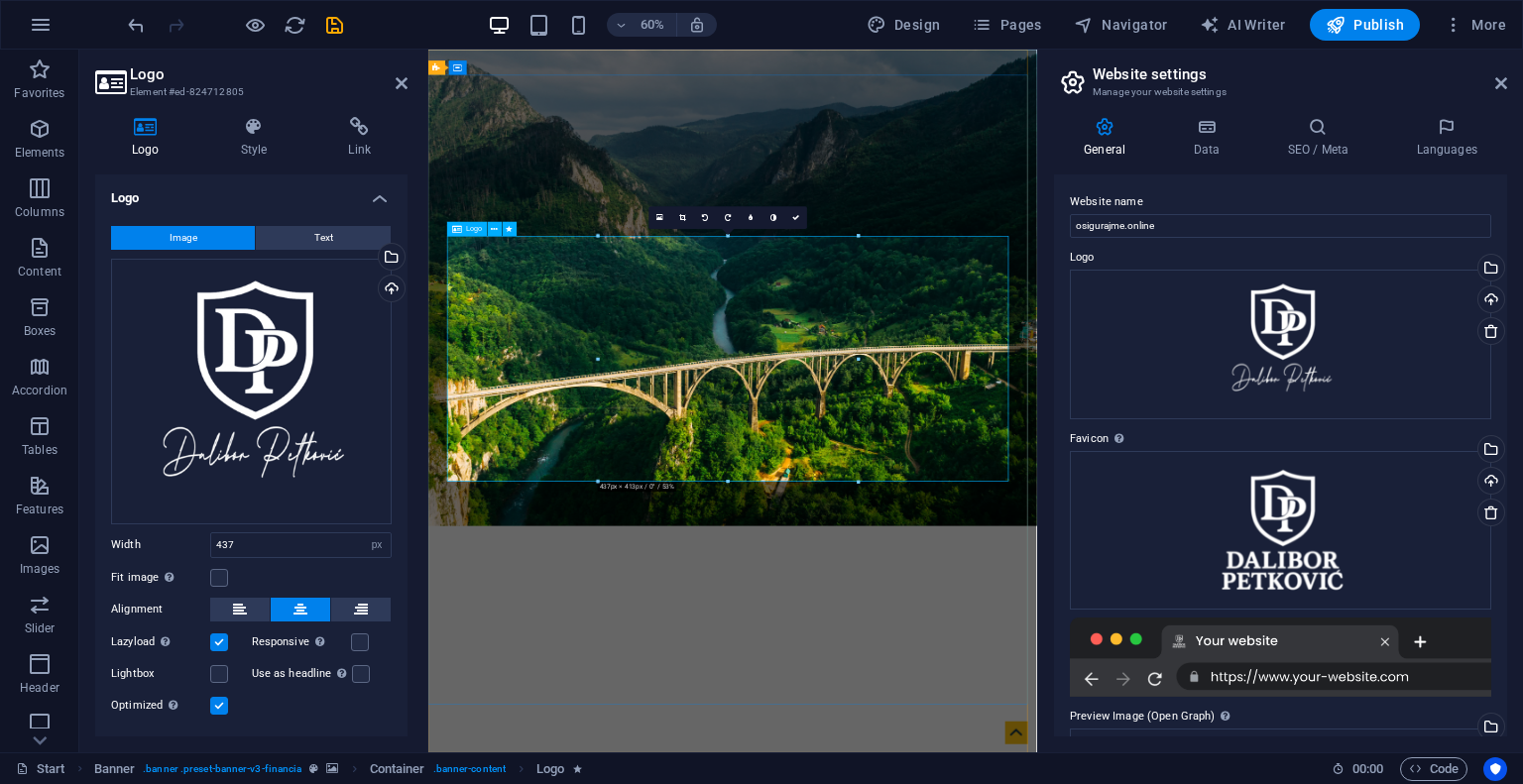 click at bounding box center [936, 1223] 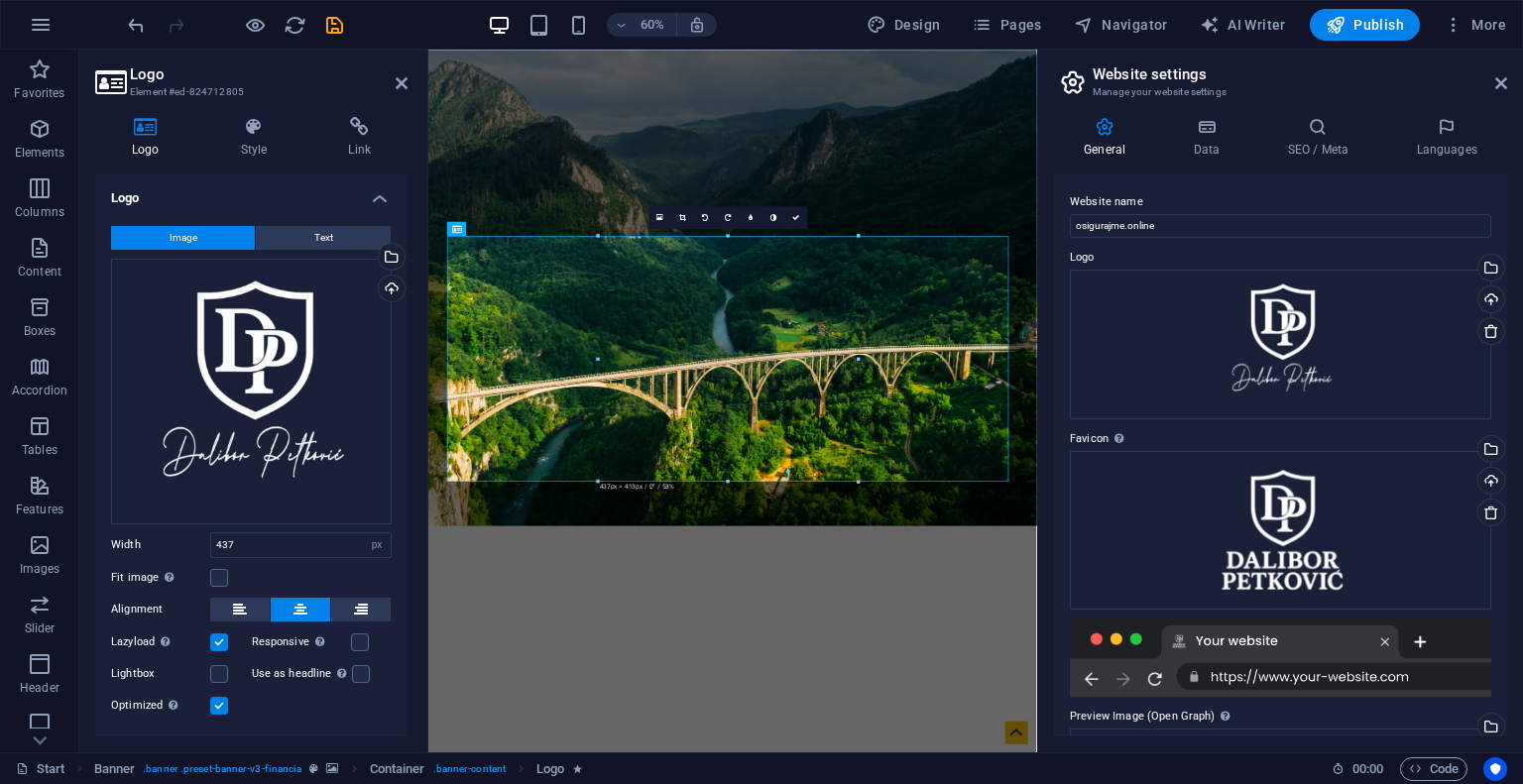 click at bounding box center (859, 482) 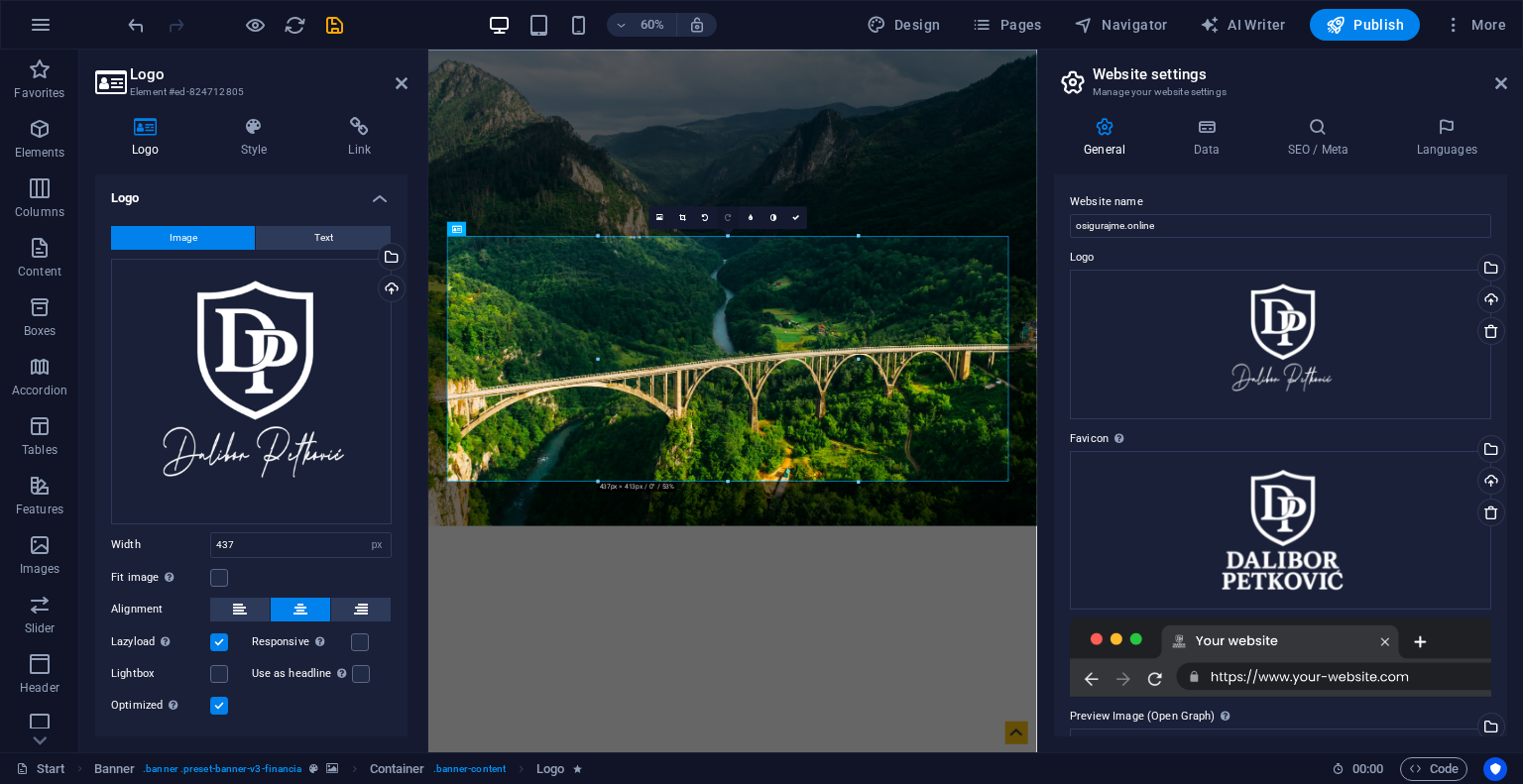 click on "16:10 16:9 4:3 1:1 1:2 0" at bounding box center [729, 217] 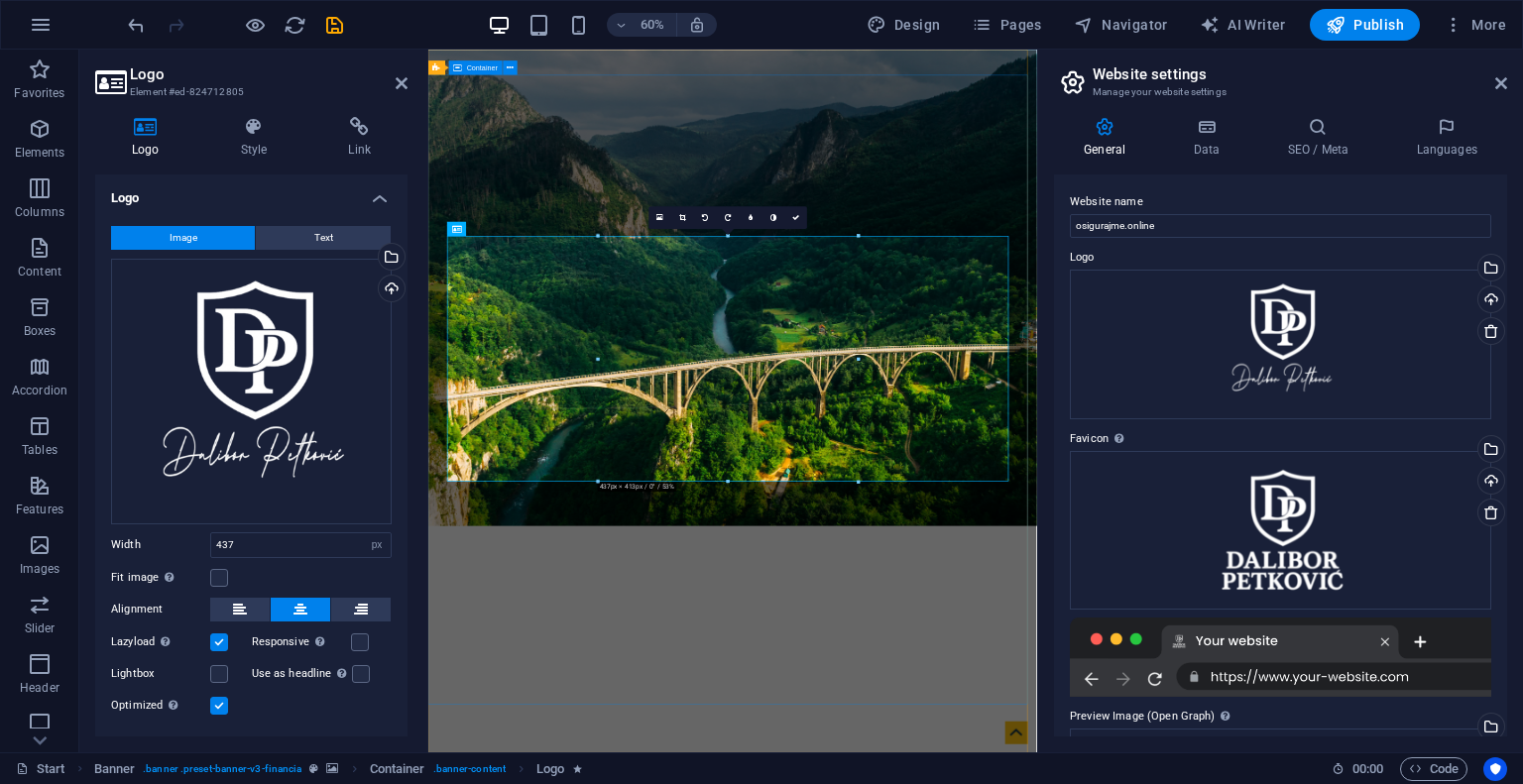 drag, startPoint x: 1286, startPoint y: 286, endPoint x: 1173, endPoint y: 332, distance: 122.0041 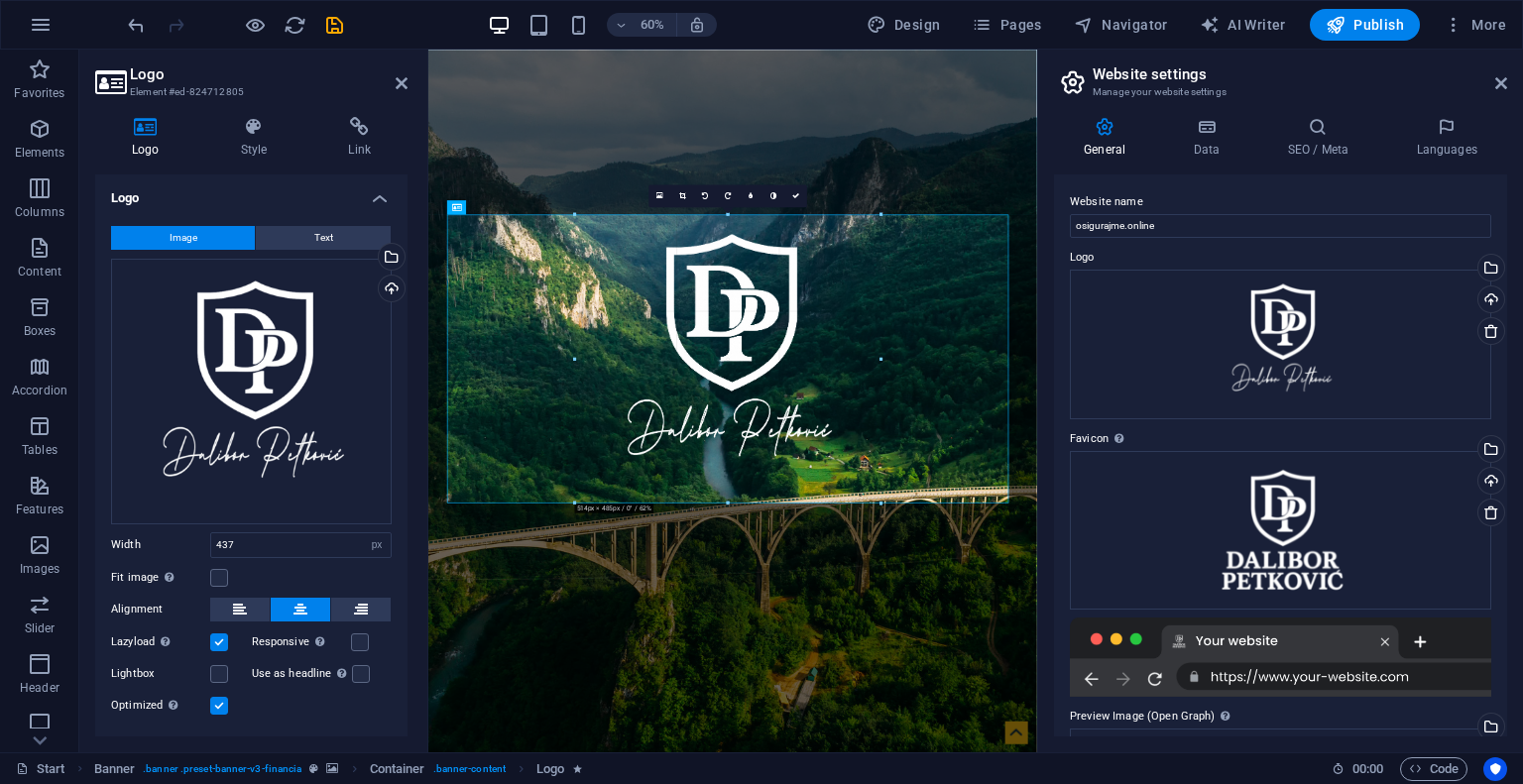 click at bounding box center [728, 389] 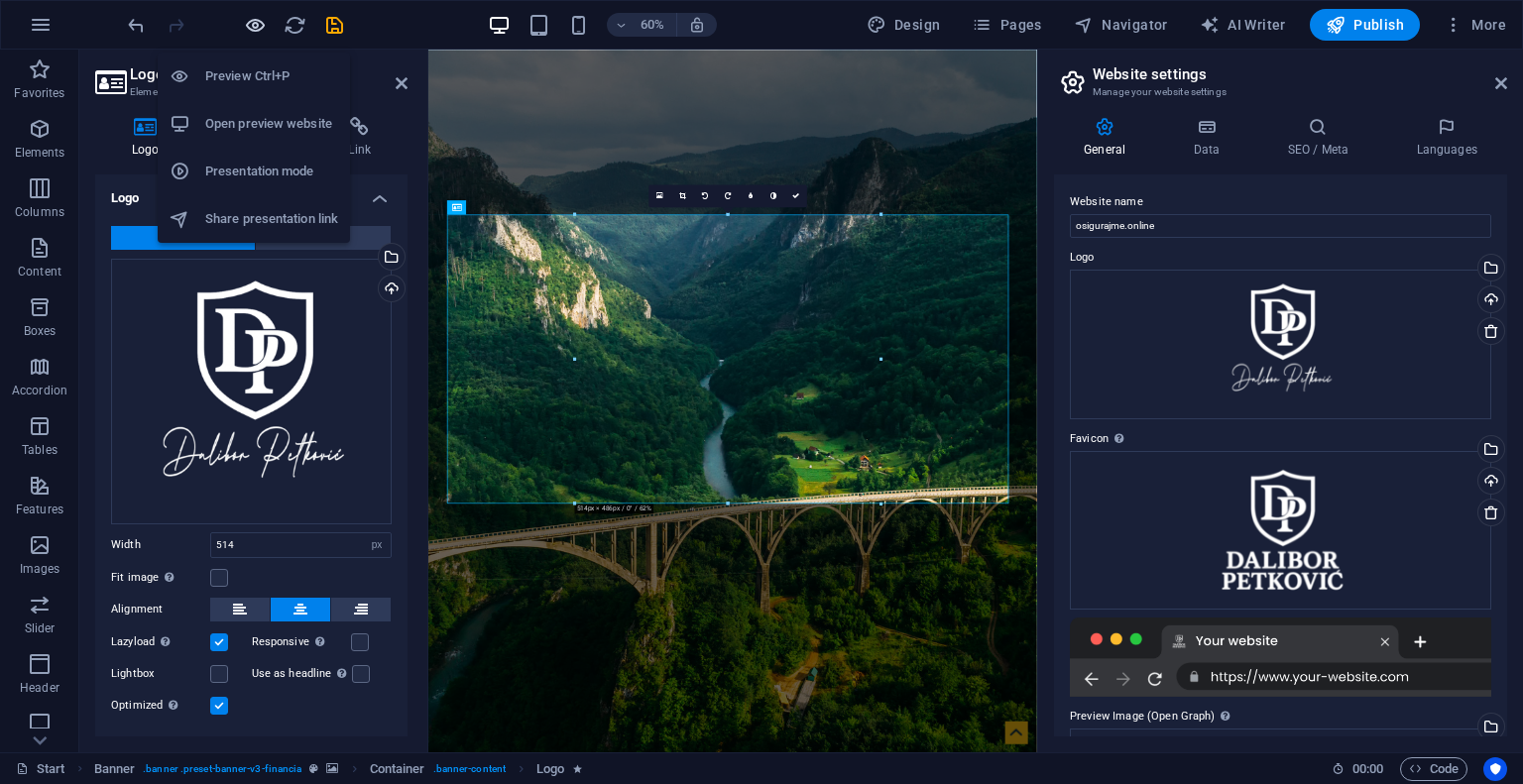 click at bounding box center [255, 25] 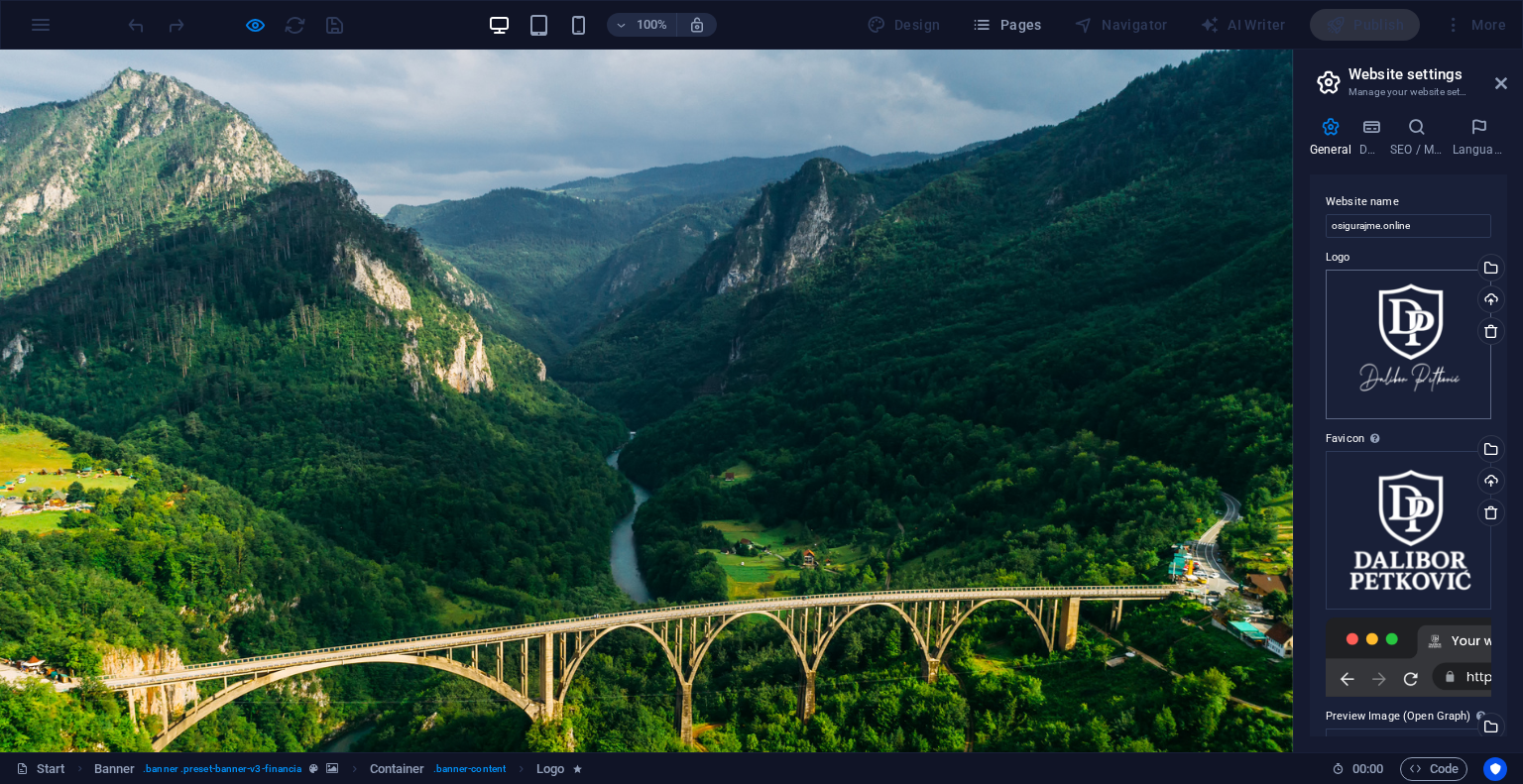 drag, startPoint x: 1039, startPoint y: 392, endPoint x: 1392, endPoint y: 356, distance: 354.83095 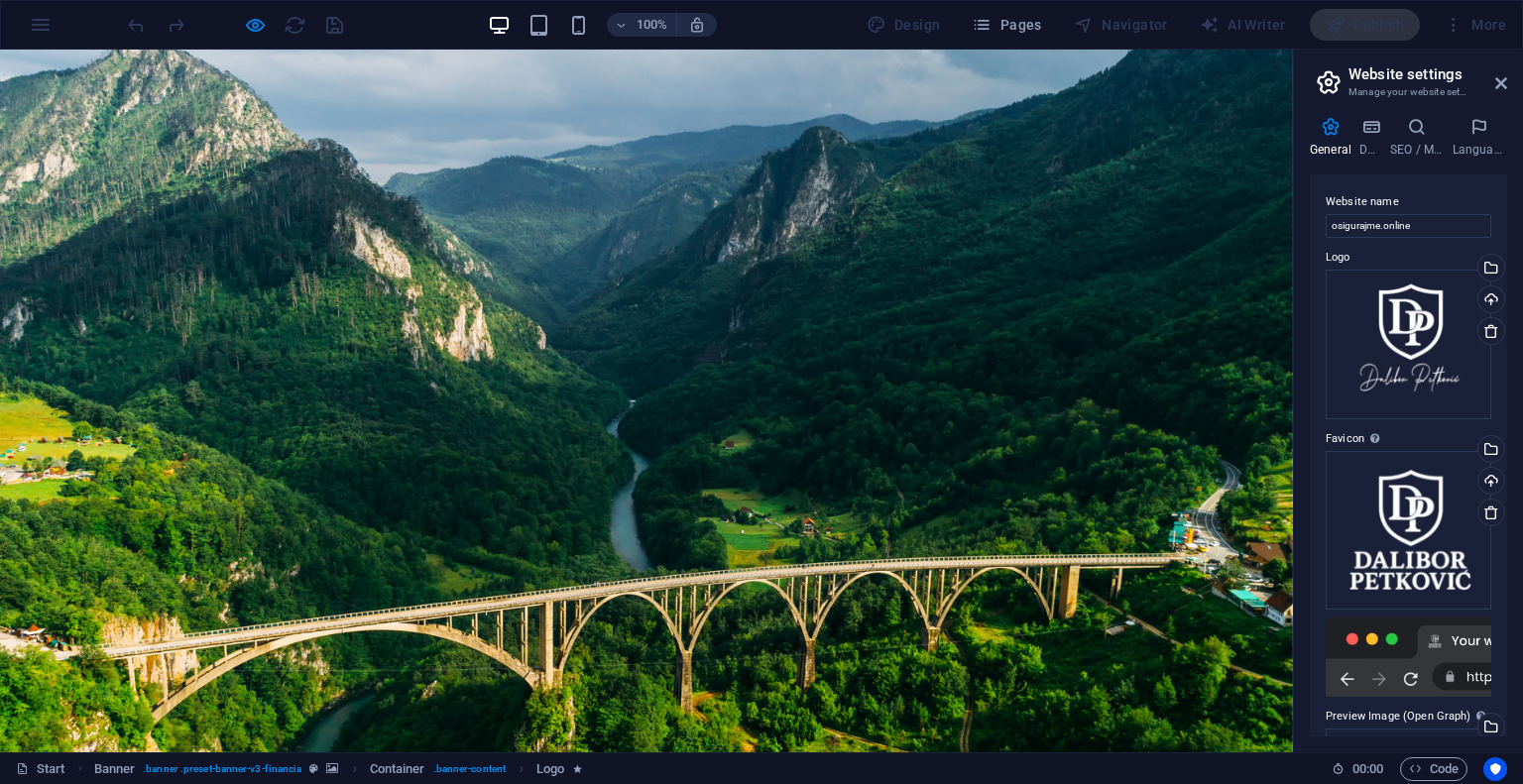 scroll, scrollTop: 0, scrollLeft: 0, axis: both 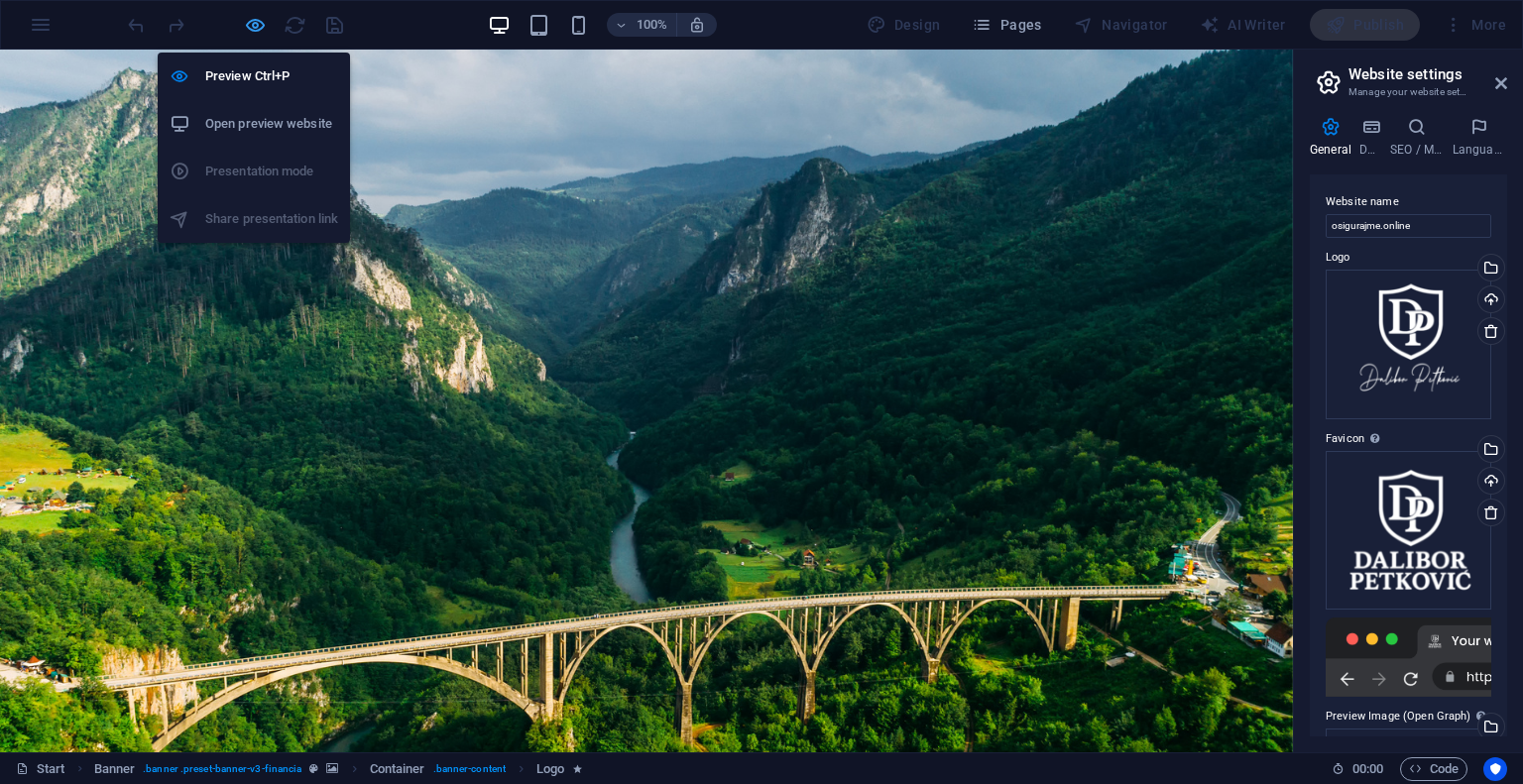 click at bounding box center (255, 25) 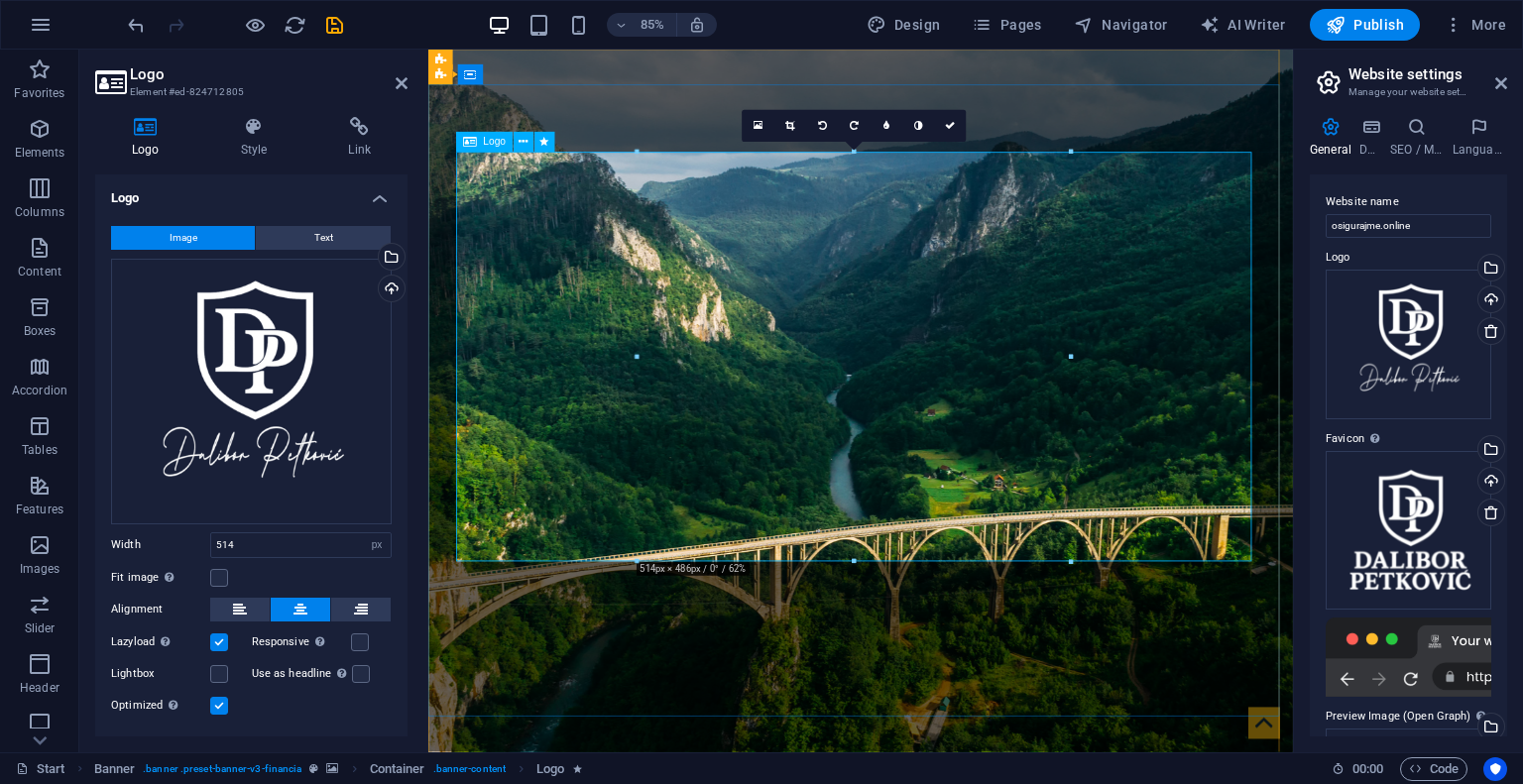 click at bounding box center (937, 1332) 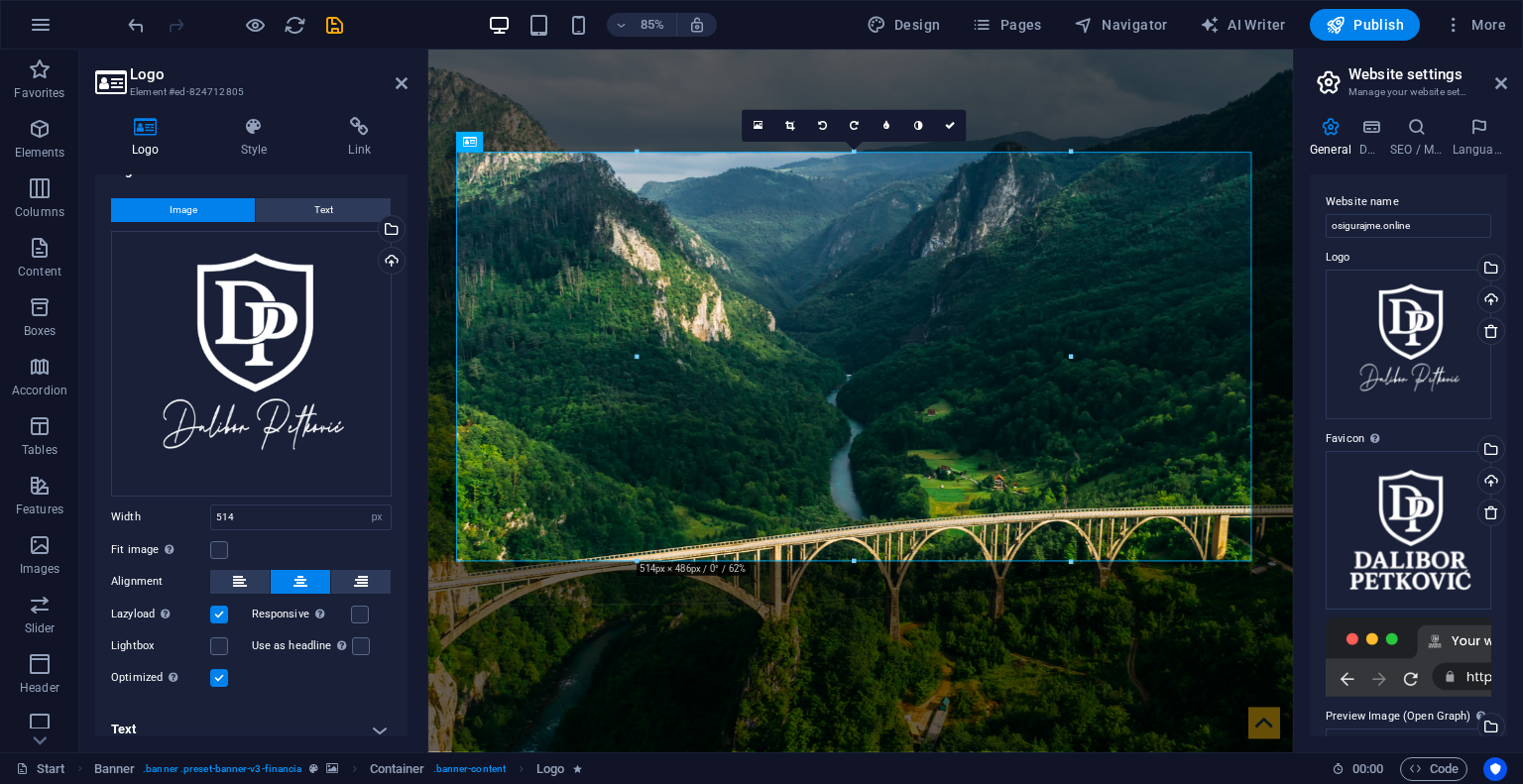 scroll, scrollTop: 40, scrollLeft: 0, axis: vertical 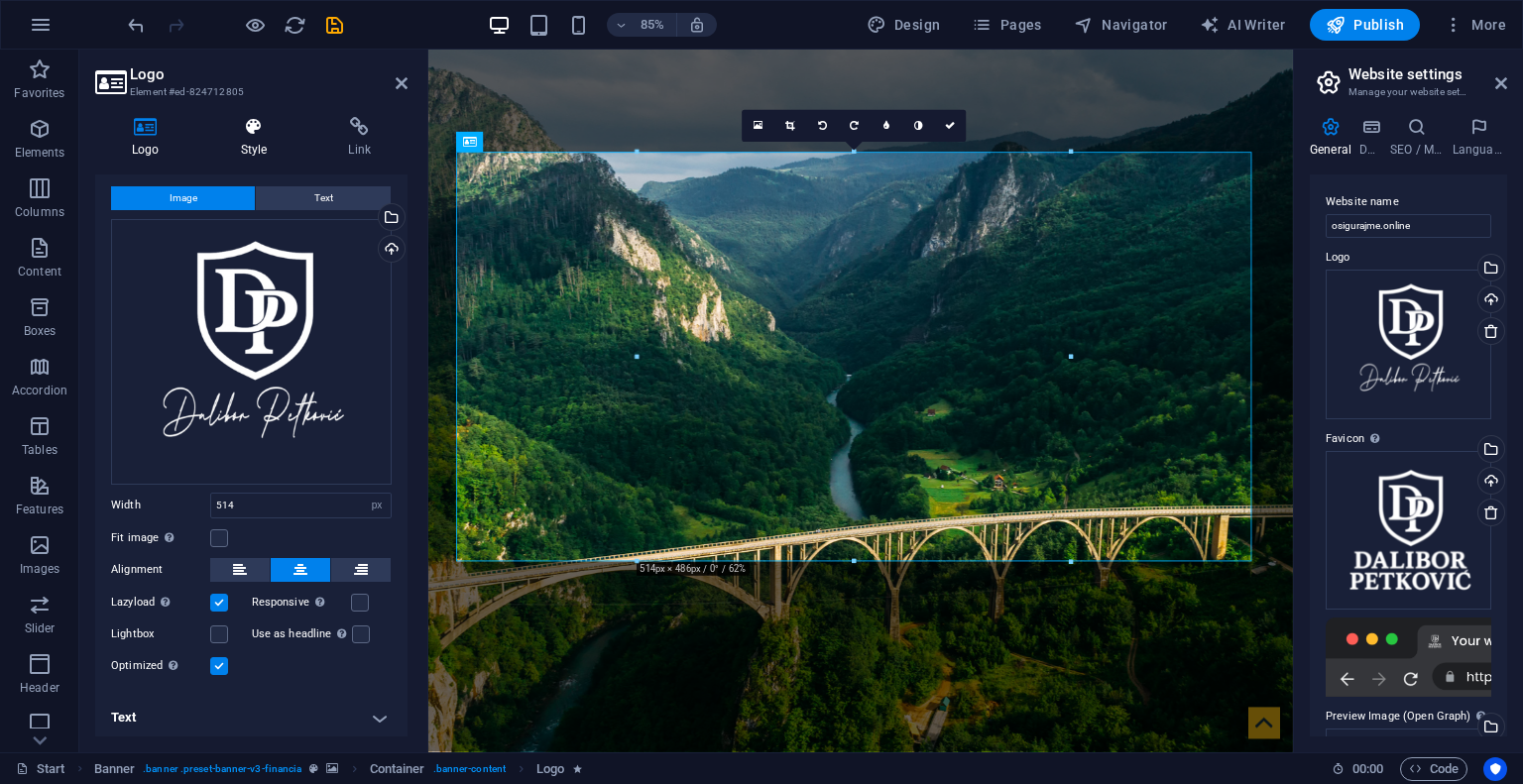 click on "Style" at bounding box center [258, 138] 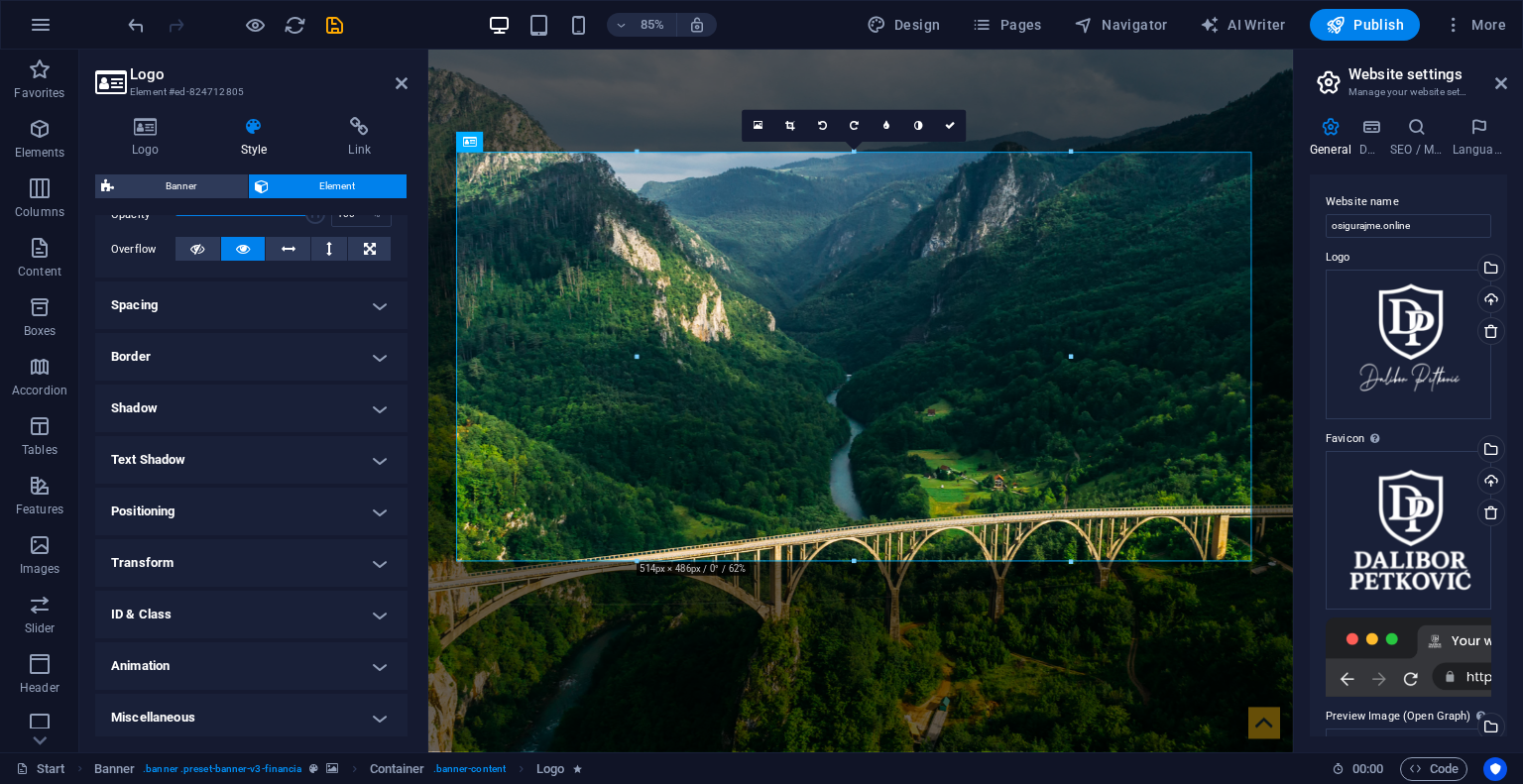 scroll, scrollTop: 315, scrollLeft: 0, axis: vertical 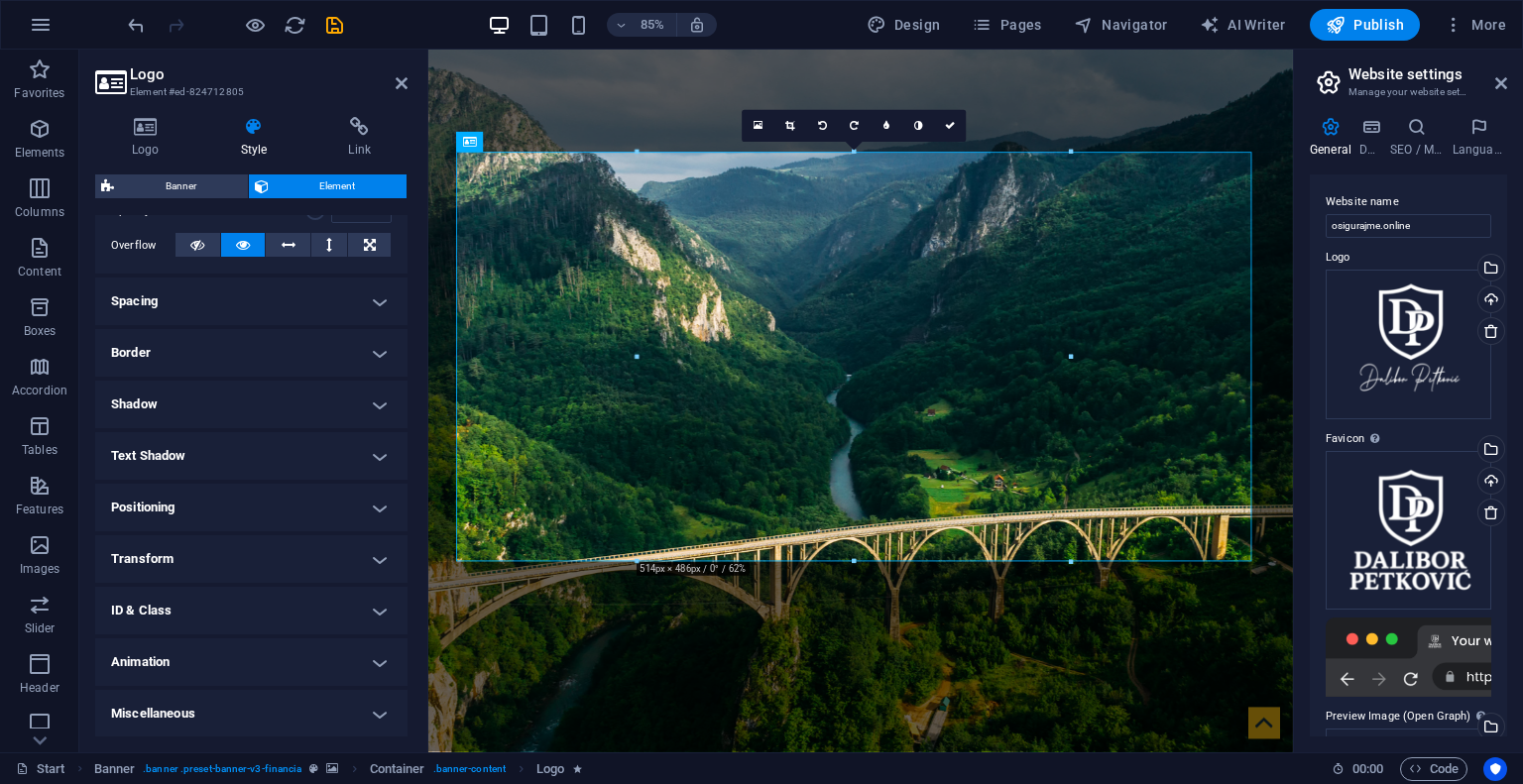 click on "Spacing" at bounding box center [251, 301] 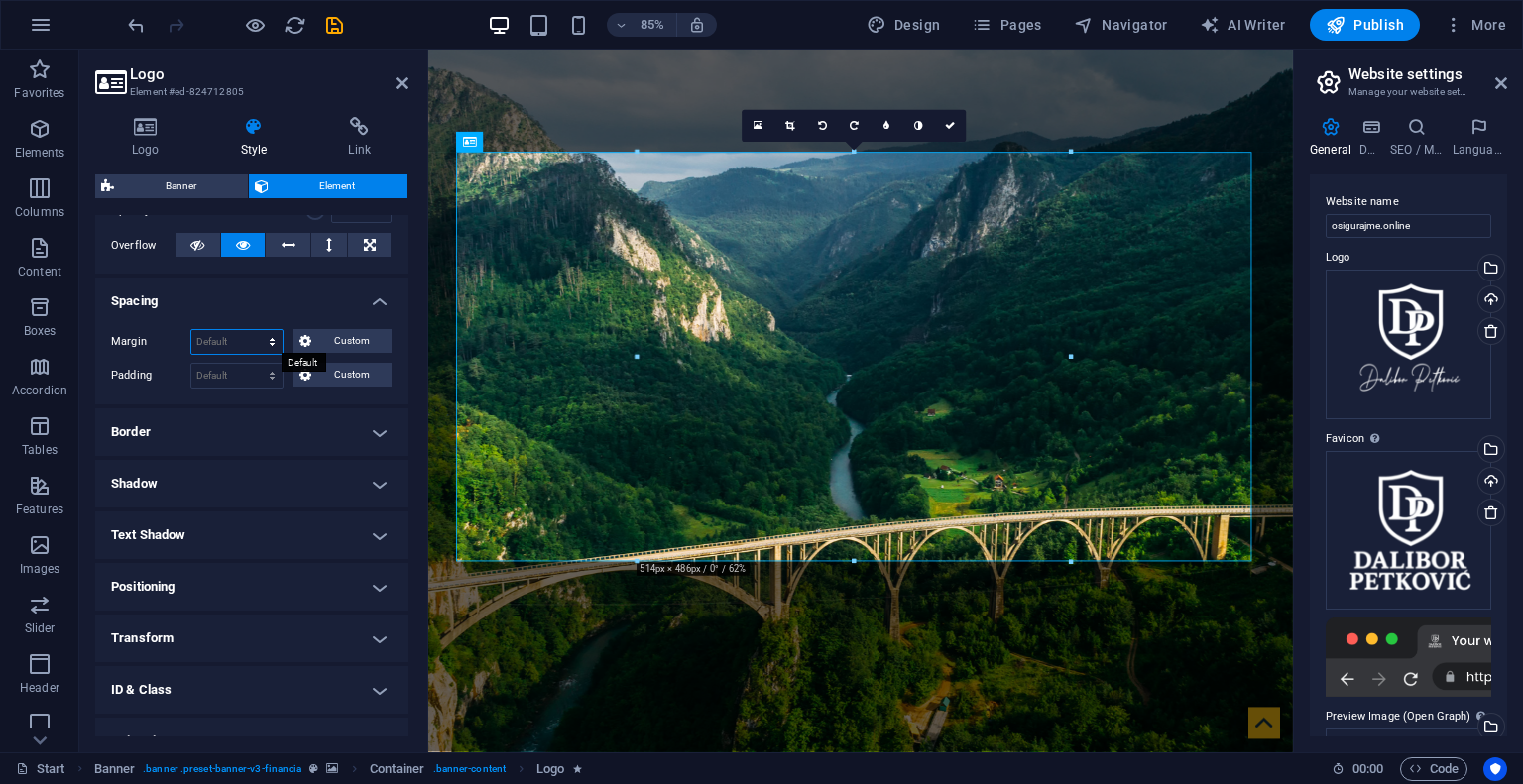 click on "Default auto px % rem vw vh Custom" at bounding box center (237, 342) 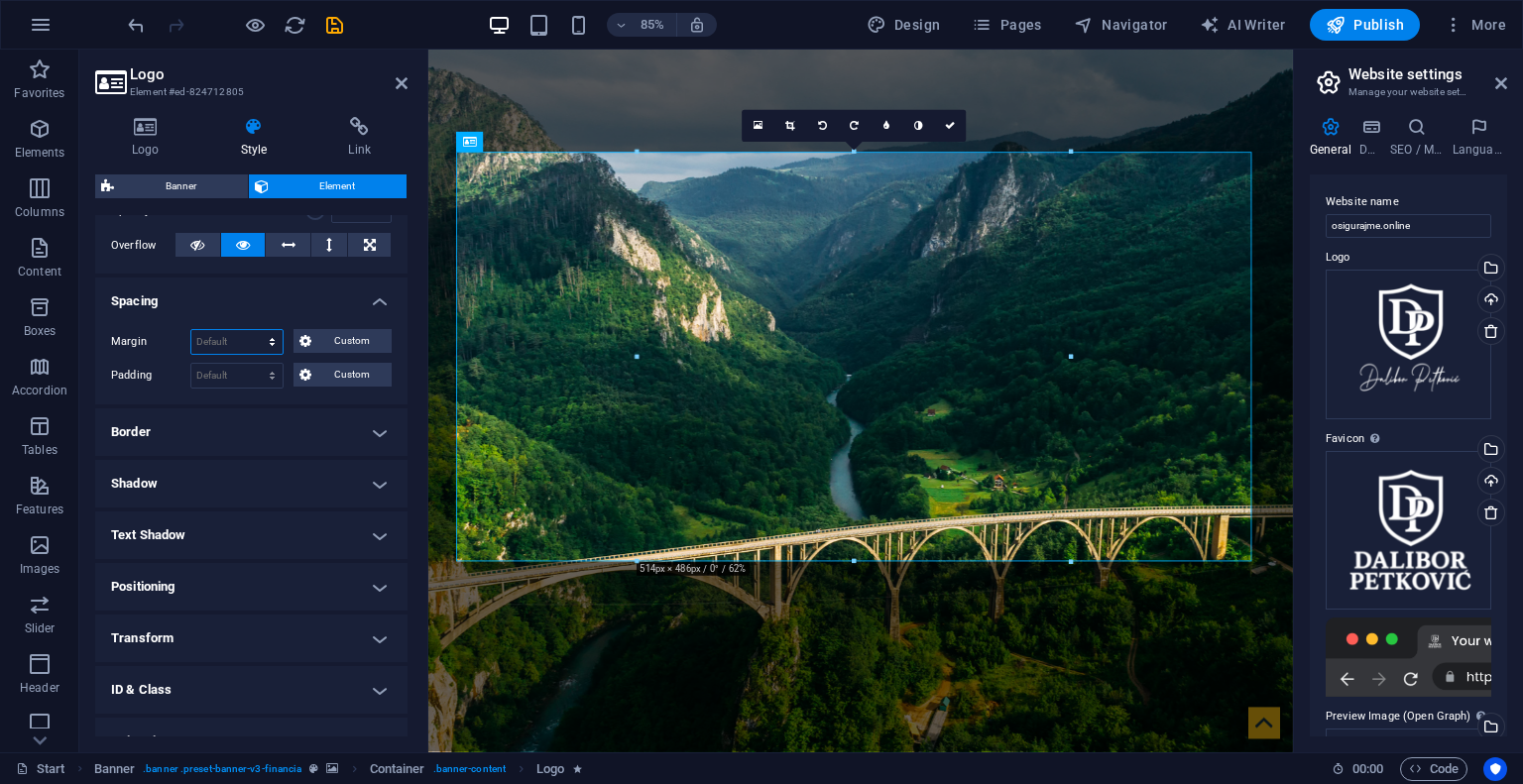 click on "Default auto px % rem vw vh Custom" at bounding box center [237, 342] 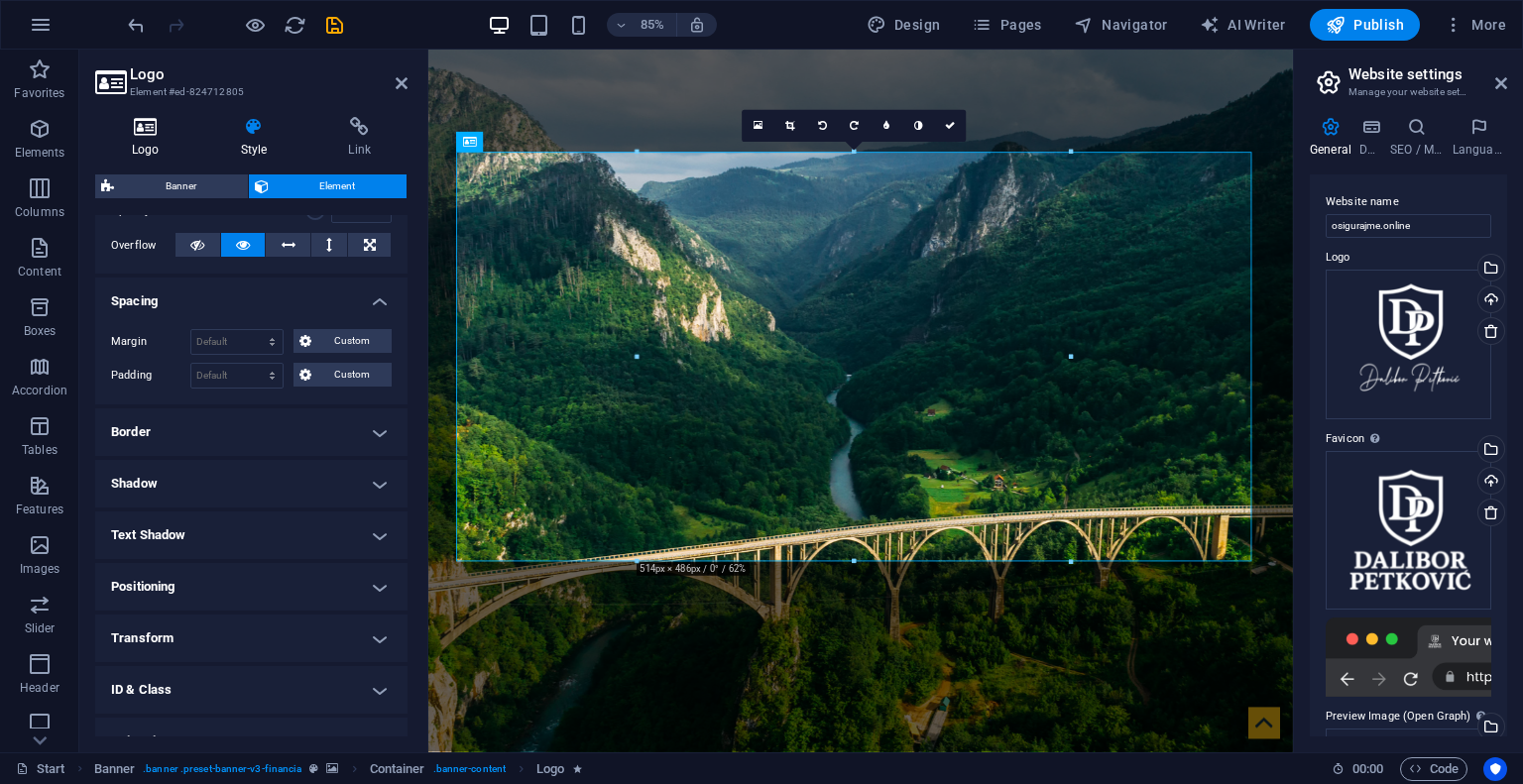 click on "Logo" at bounding box center (150, 138) 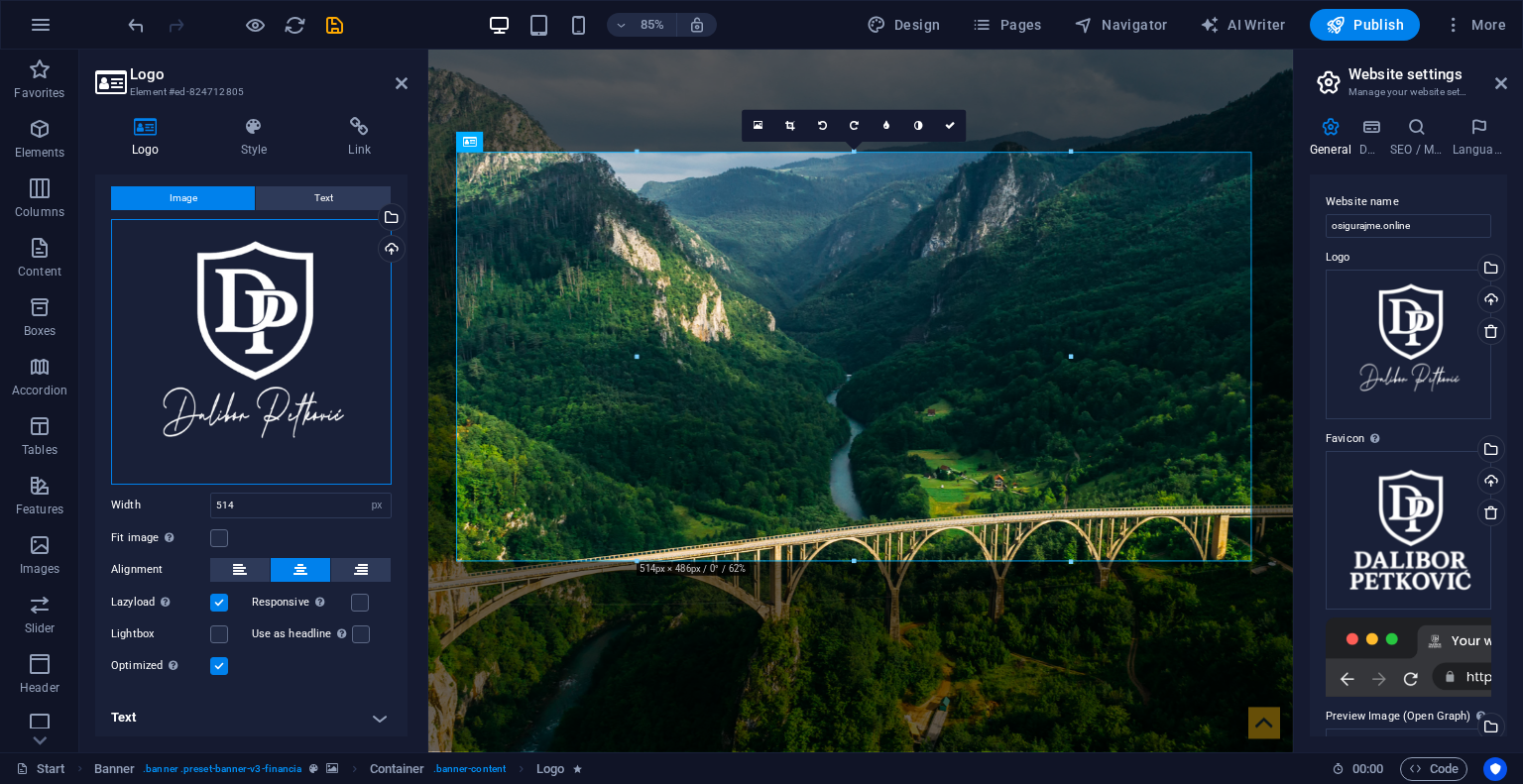 click on "Drag files here, click to choose files or select files from Files or our free stock photos & videos" at bounding box center (251, 352) 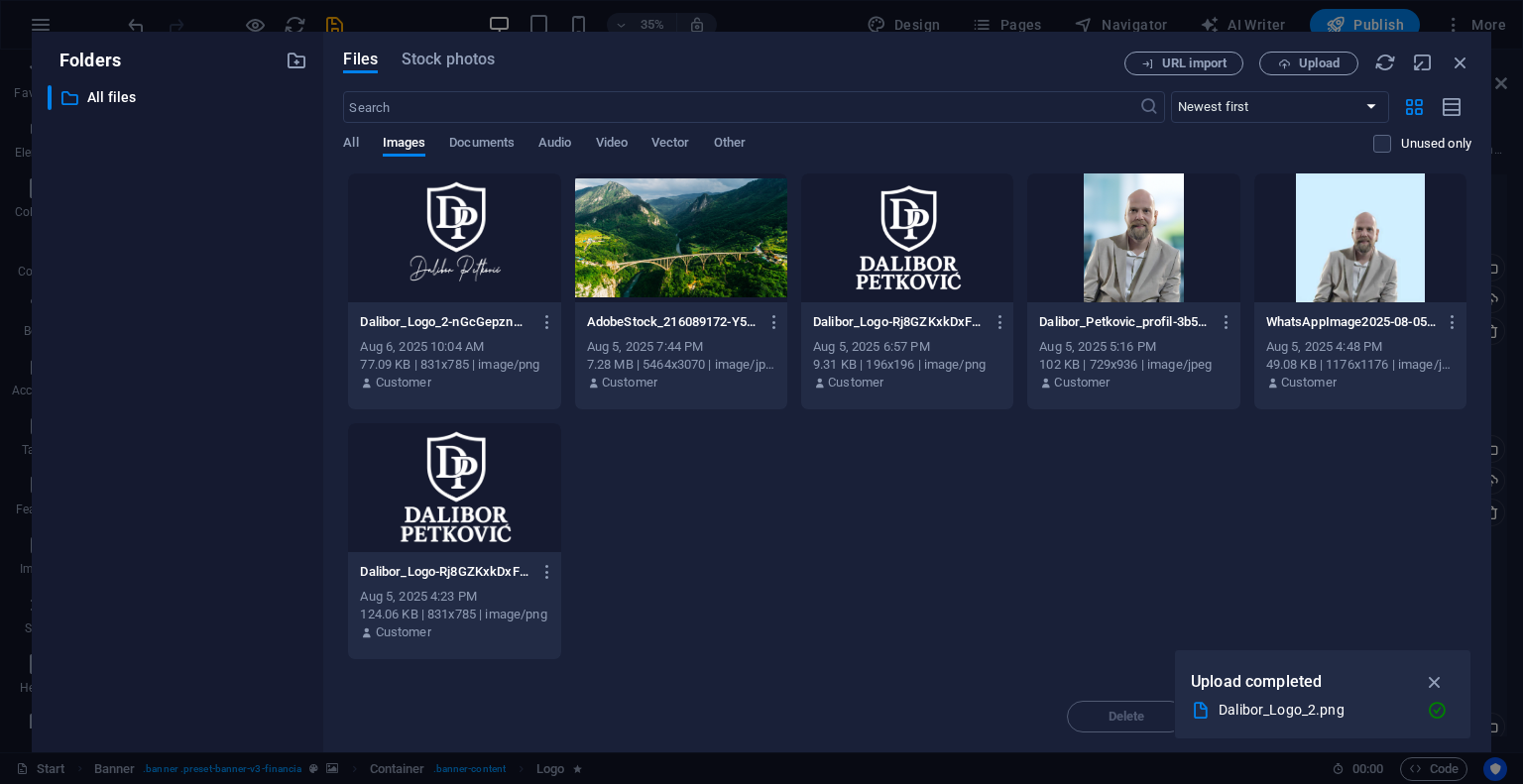 click on "​ All files All files" at bounding box center [177, 410] 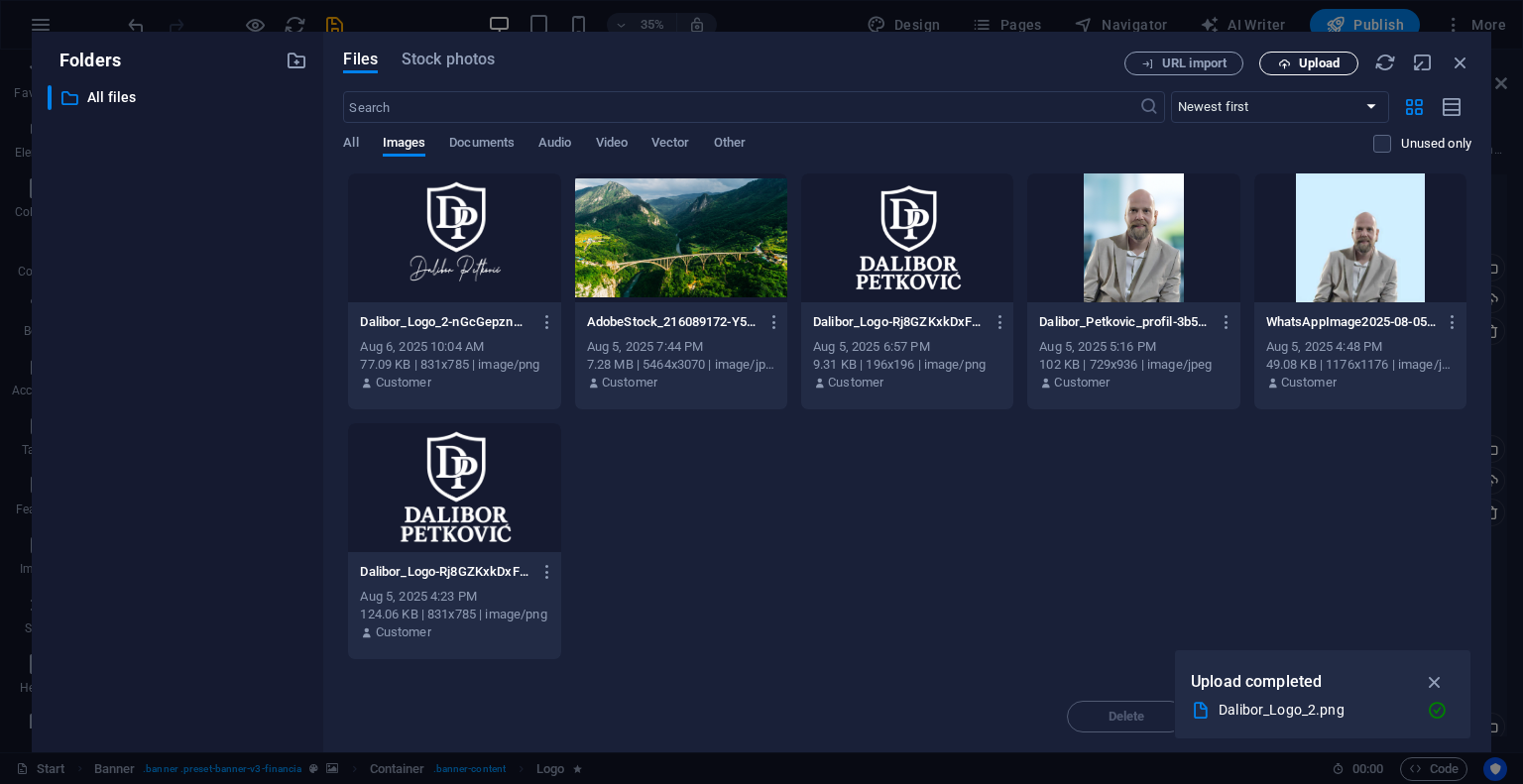 click on "Upload" at bounding box center [1319, 63] 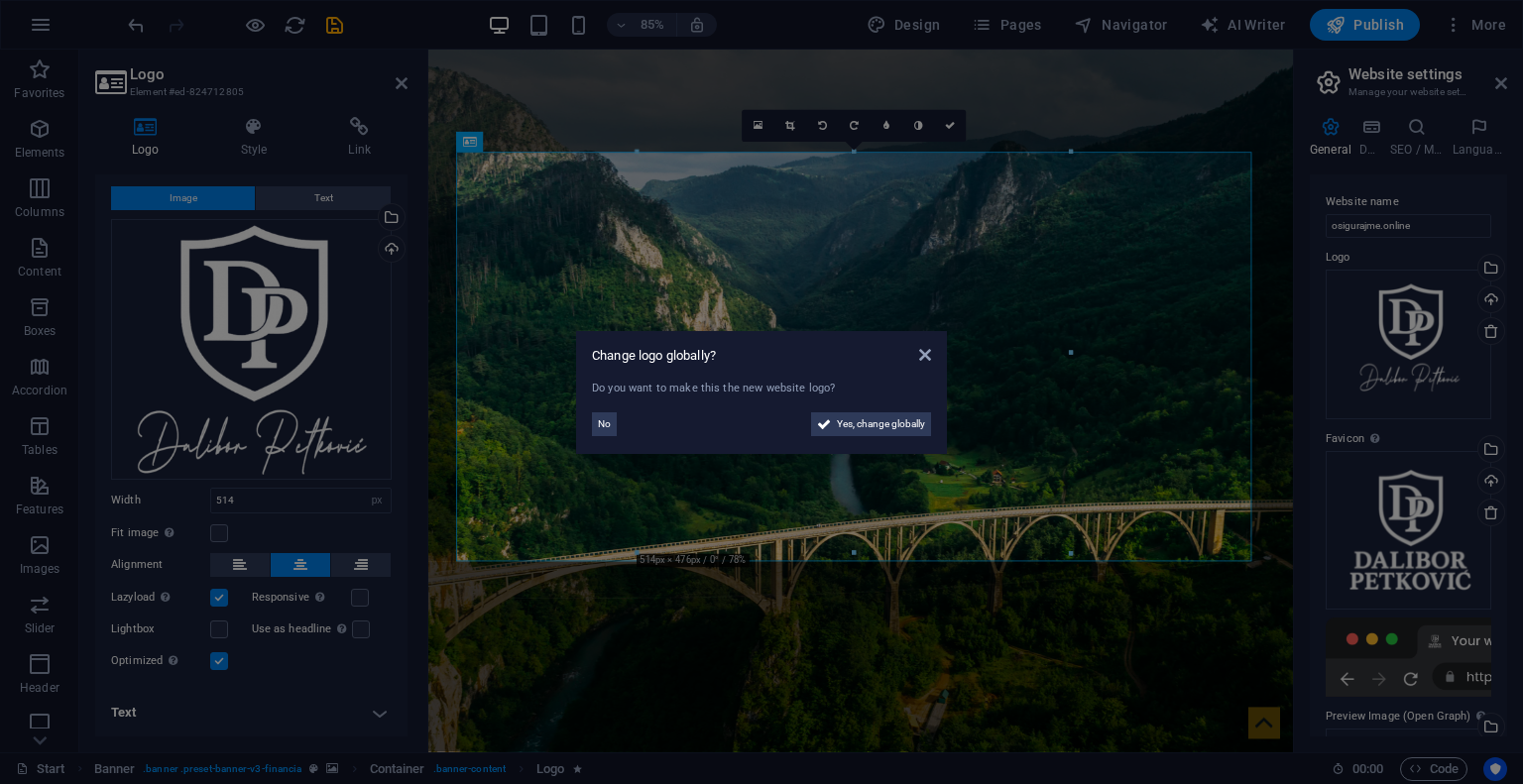 scroll, scrollTop: 35, scrollLeft: 0, axis: vertical 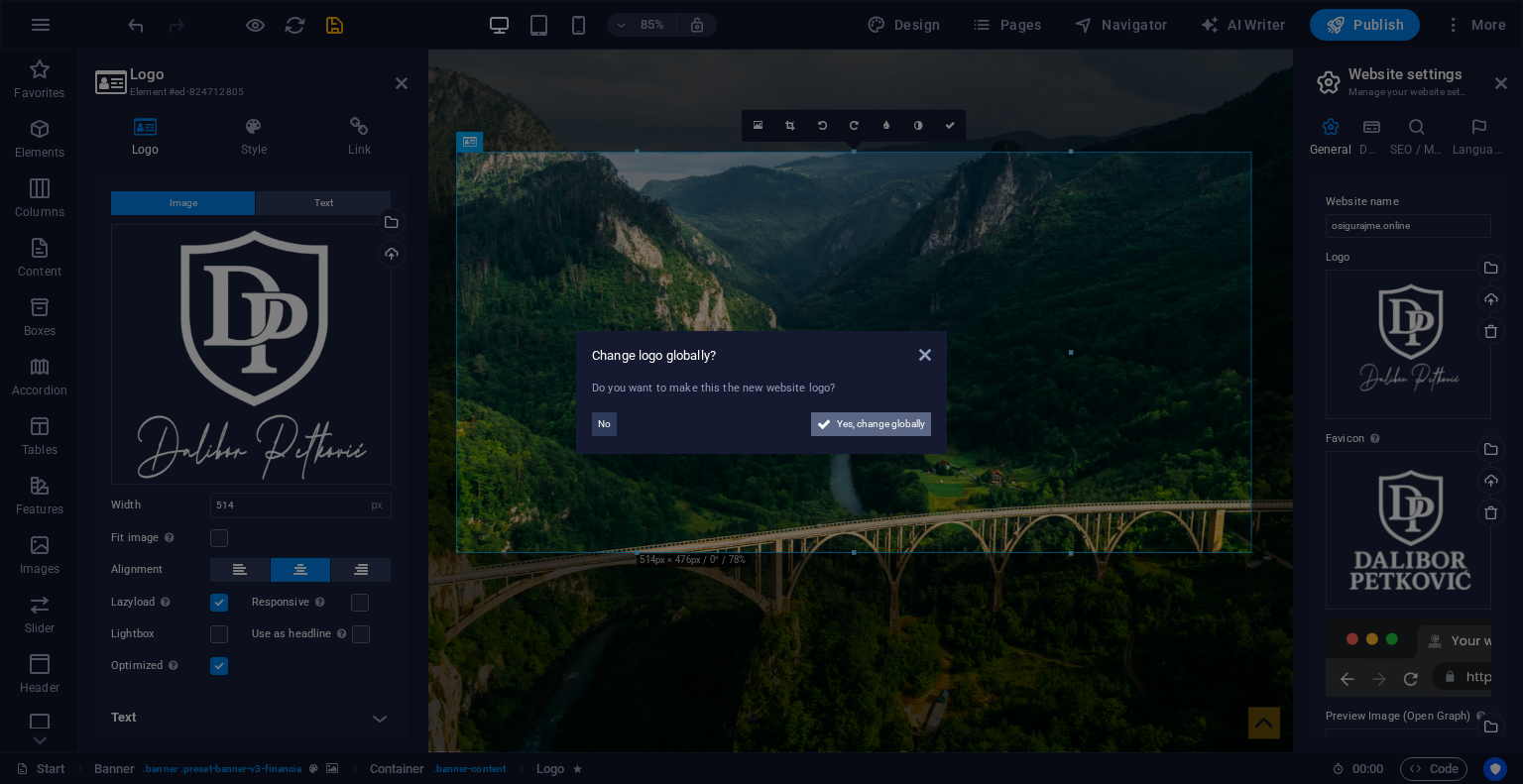 click on "Yes, change globally" at bounding box center (880, 424) 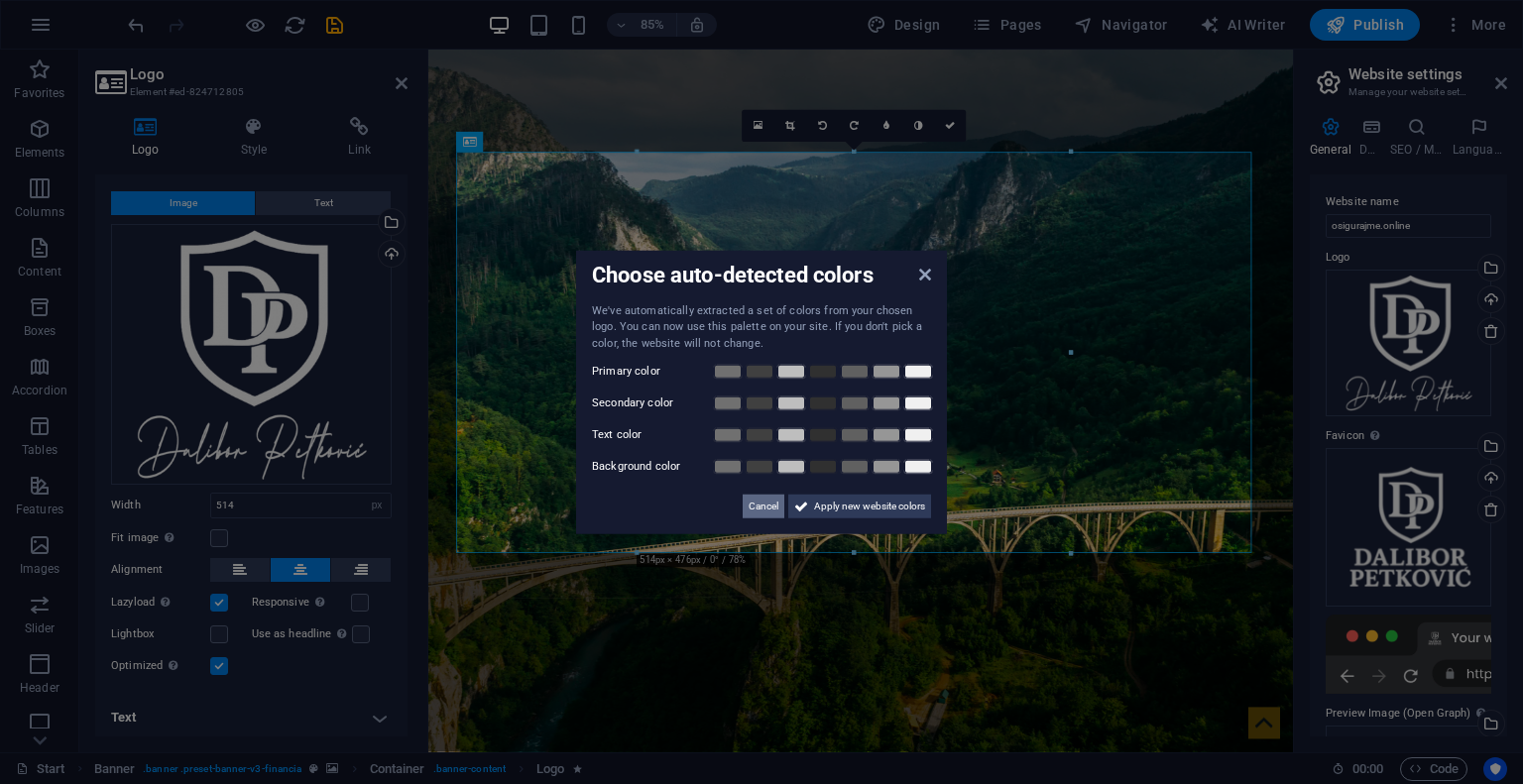 click on "Cancel" at bounding box center (763, 506) 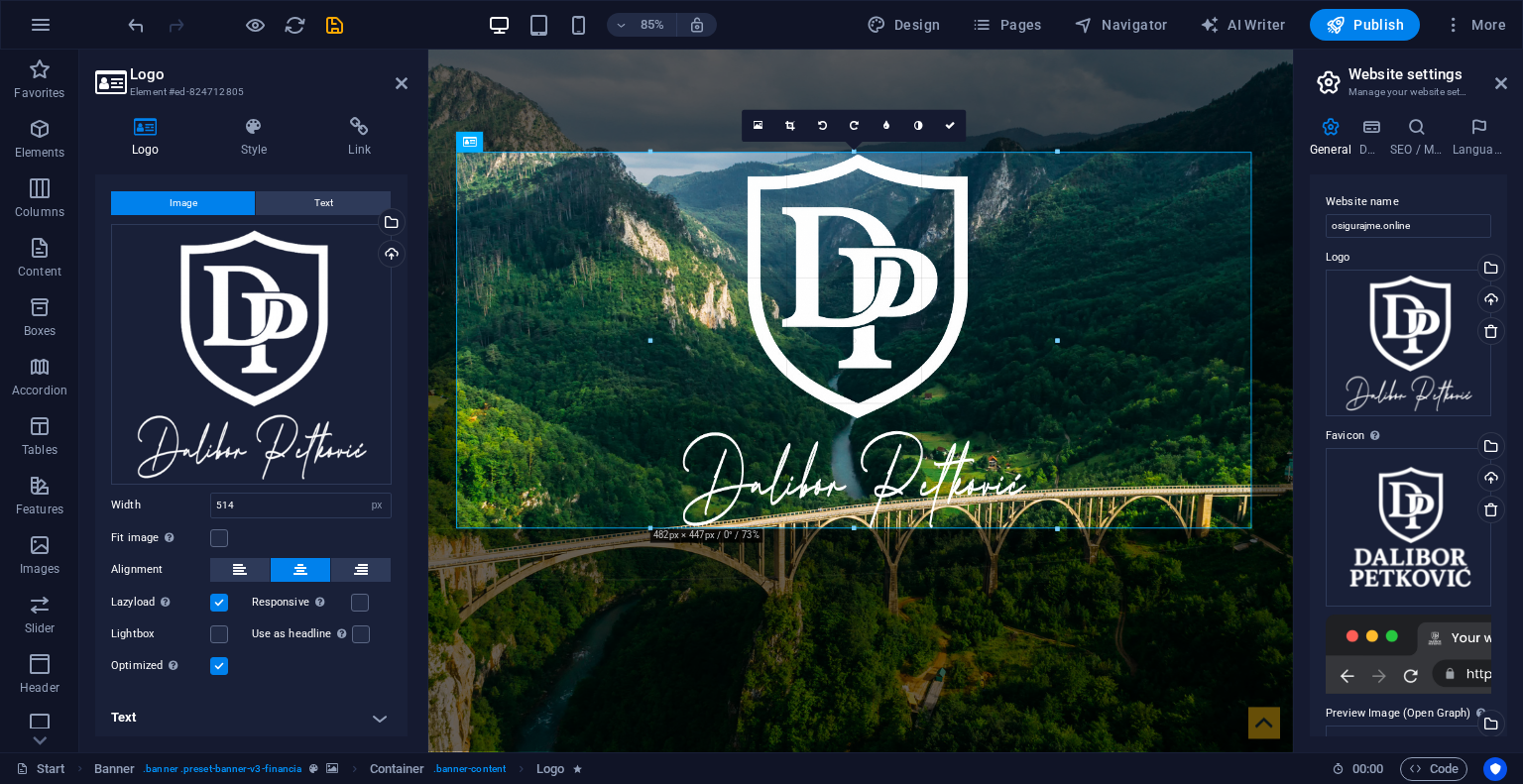 drag, startPoint x: 1069, startPoint y: 553, endPoint x: 722, endPoint y: 555, distance: 347.0058 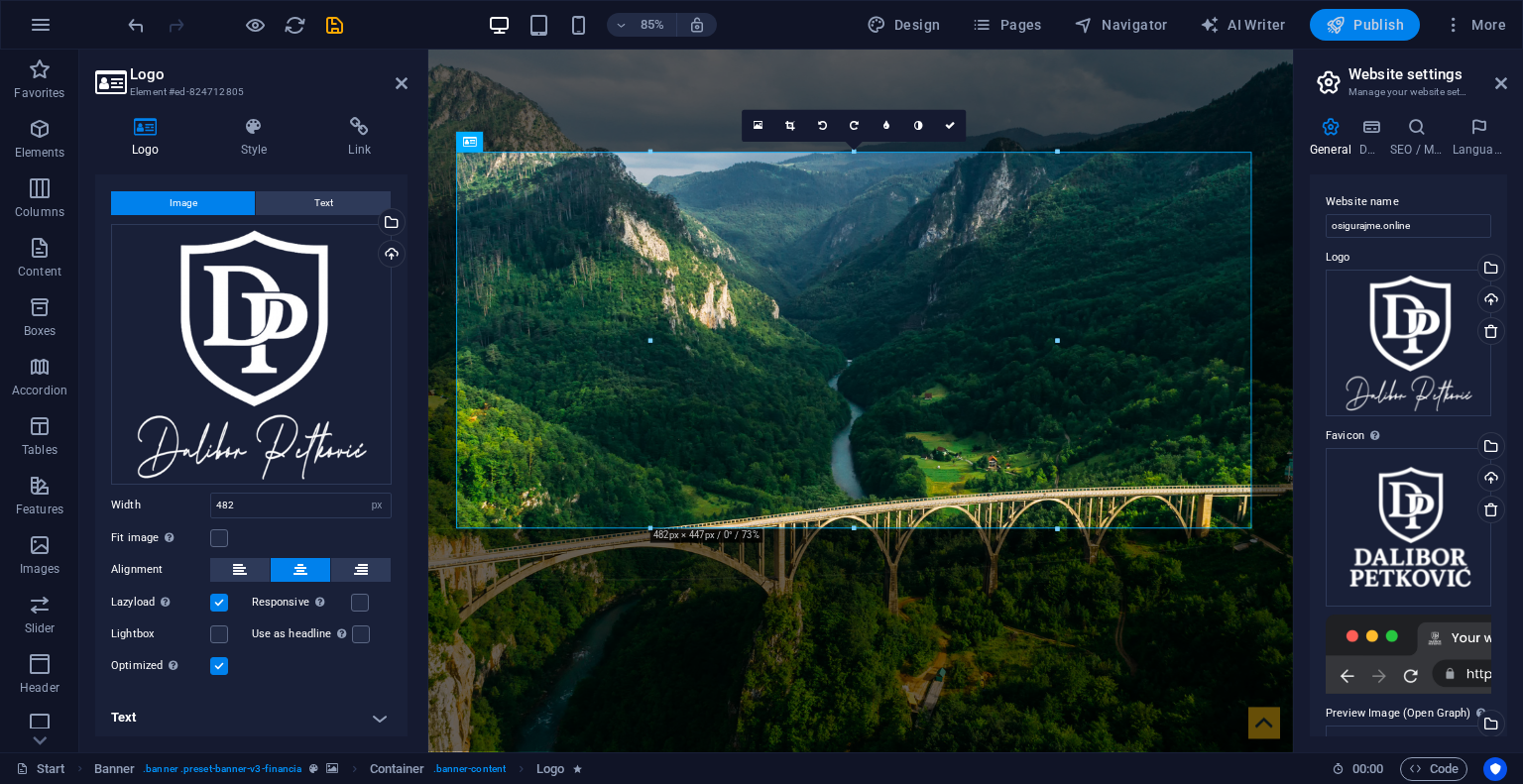 click on "Publish" at bounding box center (1364, 25) 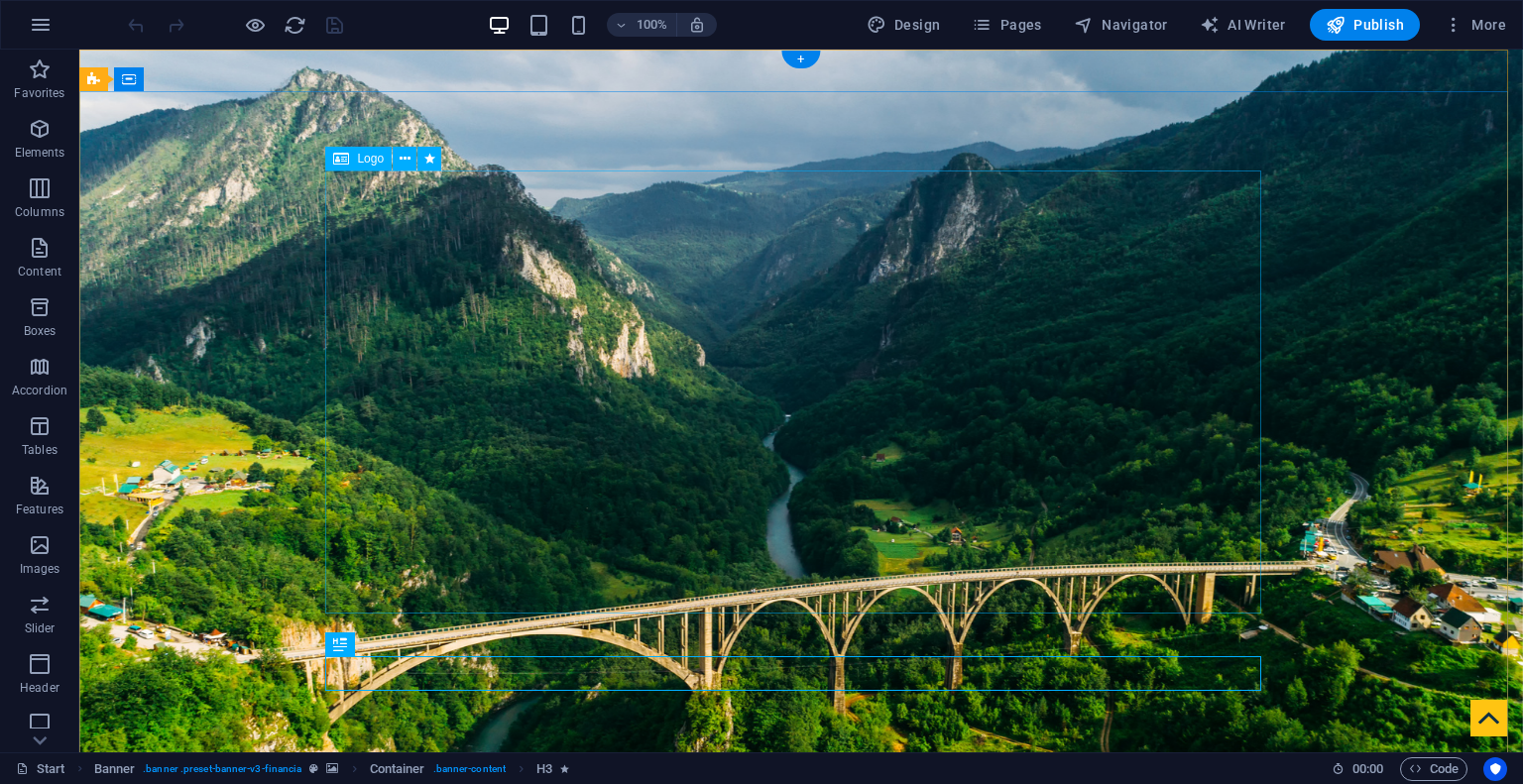 scroll, scrollTop: 0, scrollLeft: 0, axis: both 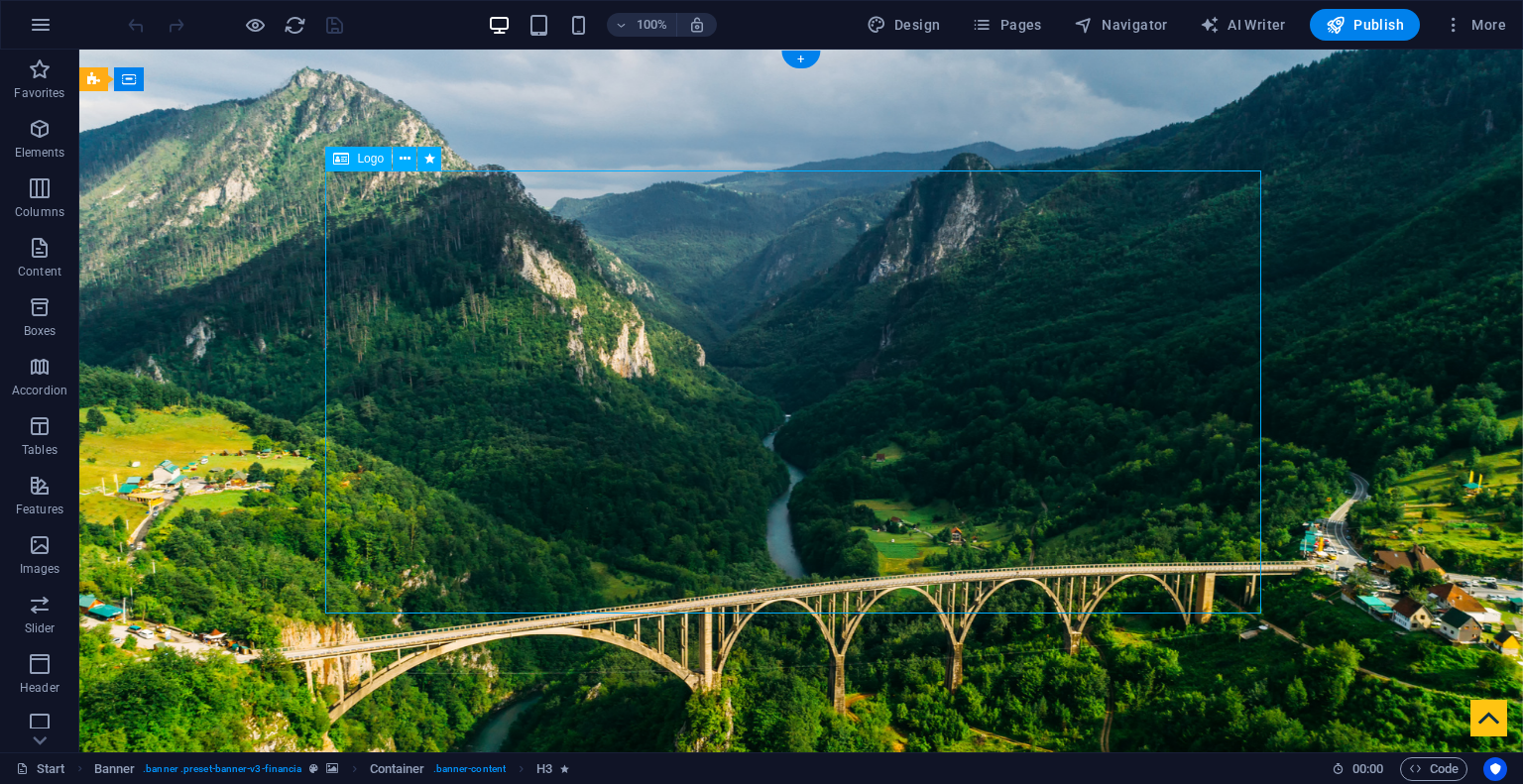 click at bounding box center (801, 1274) 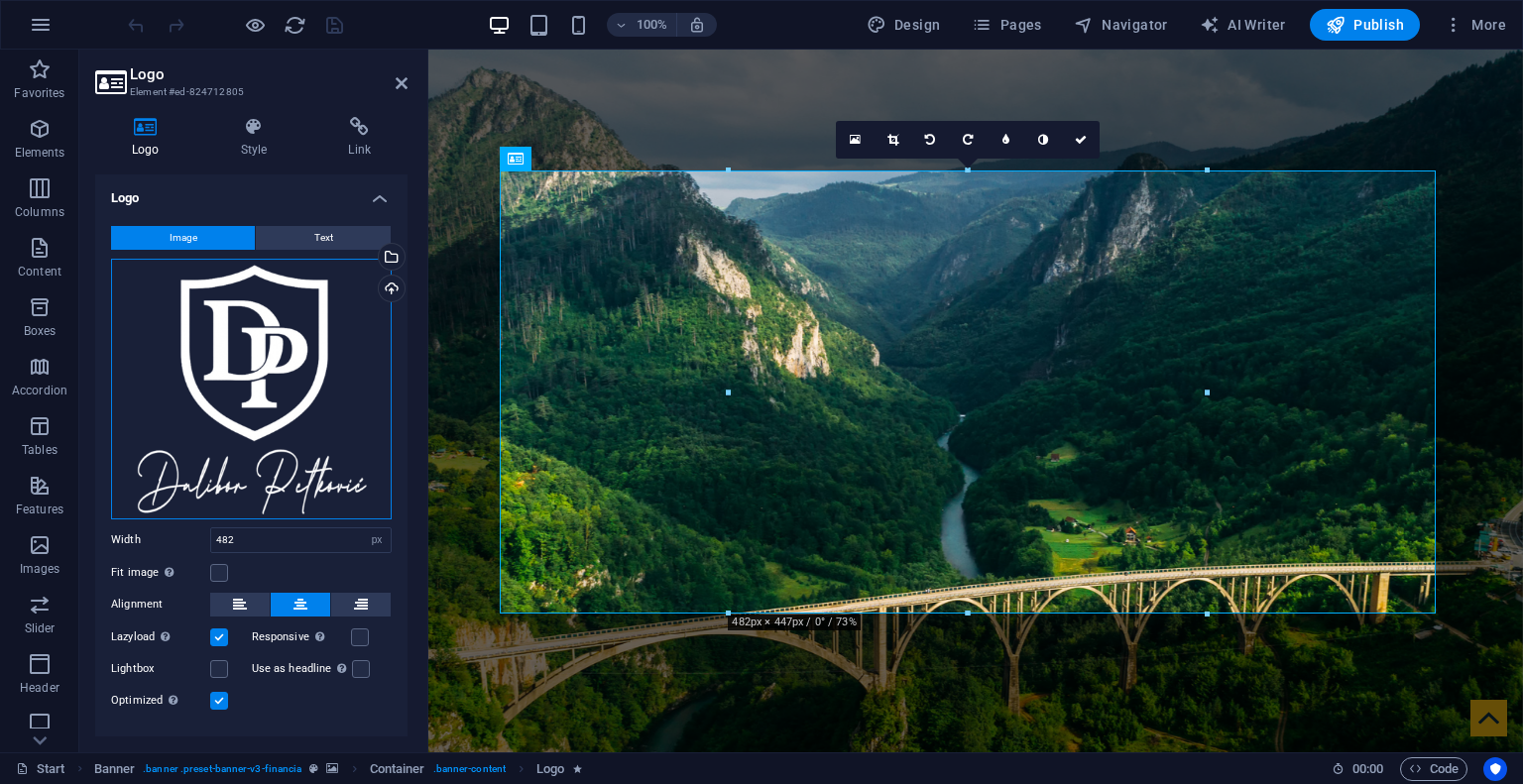 click on "Drag files here, click to choose files or select files from Files or our free stock photos & videos" at bounding box center [251, 389] 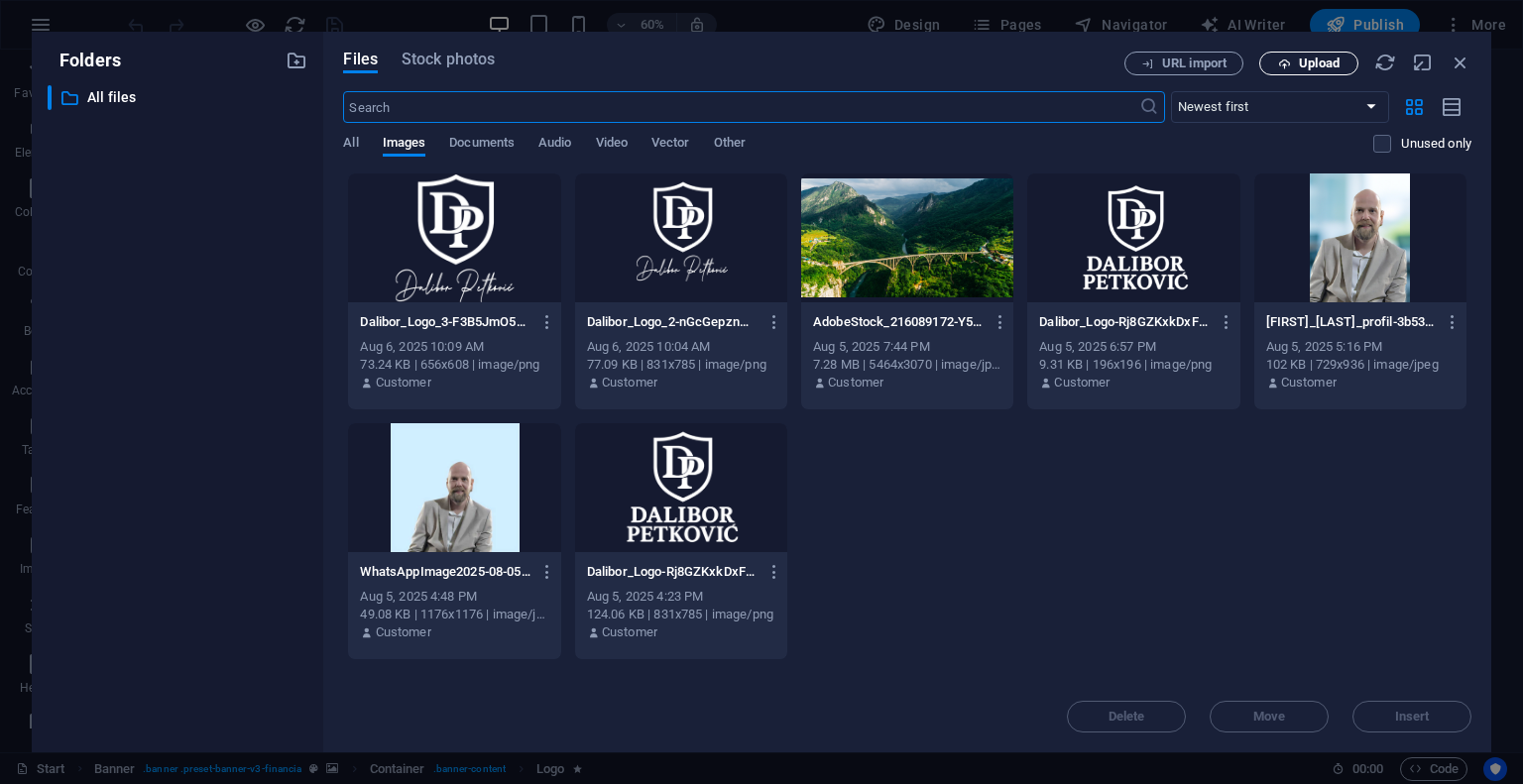 click on "Upload" at bounding box center (1319, 63) 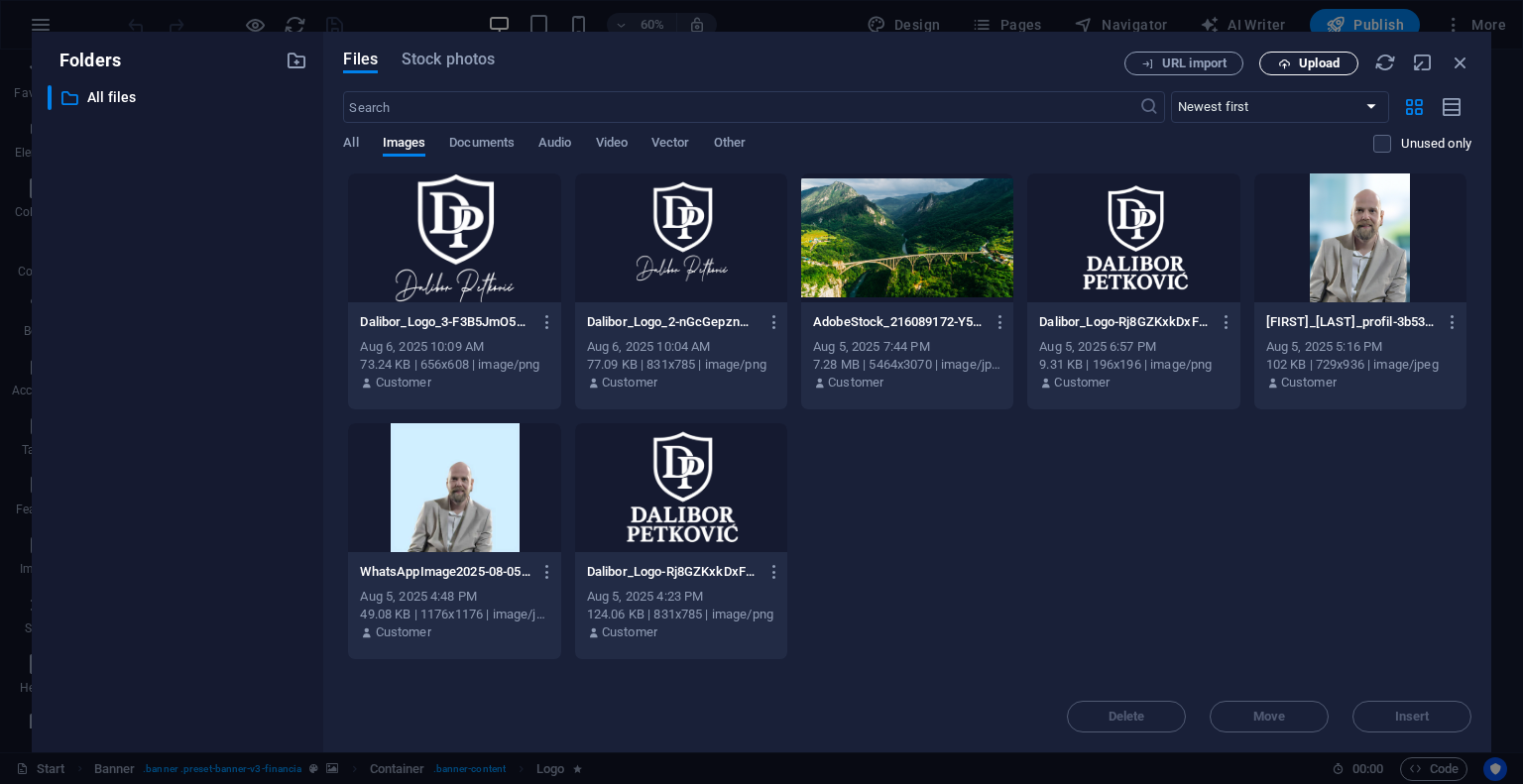 click on "Upload" at bounding box center (1319, 63) 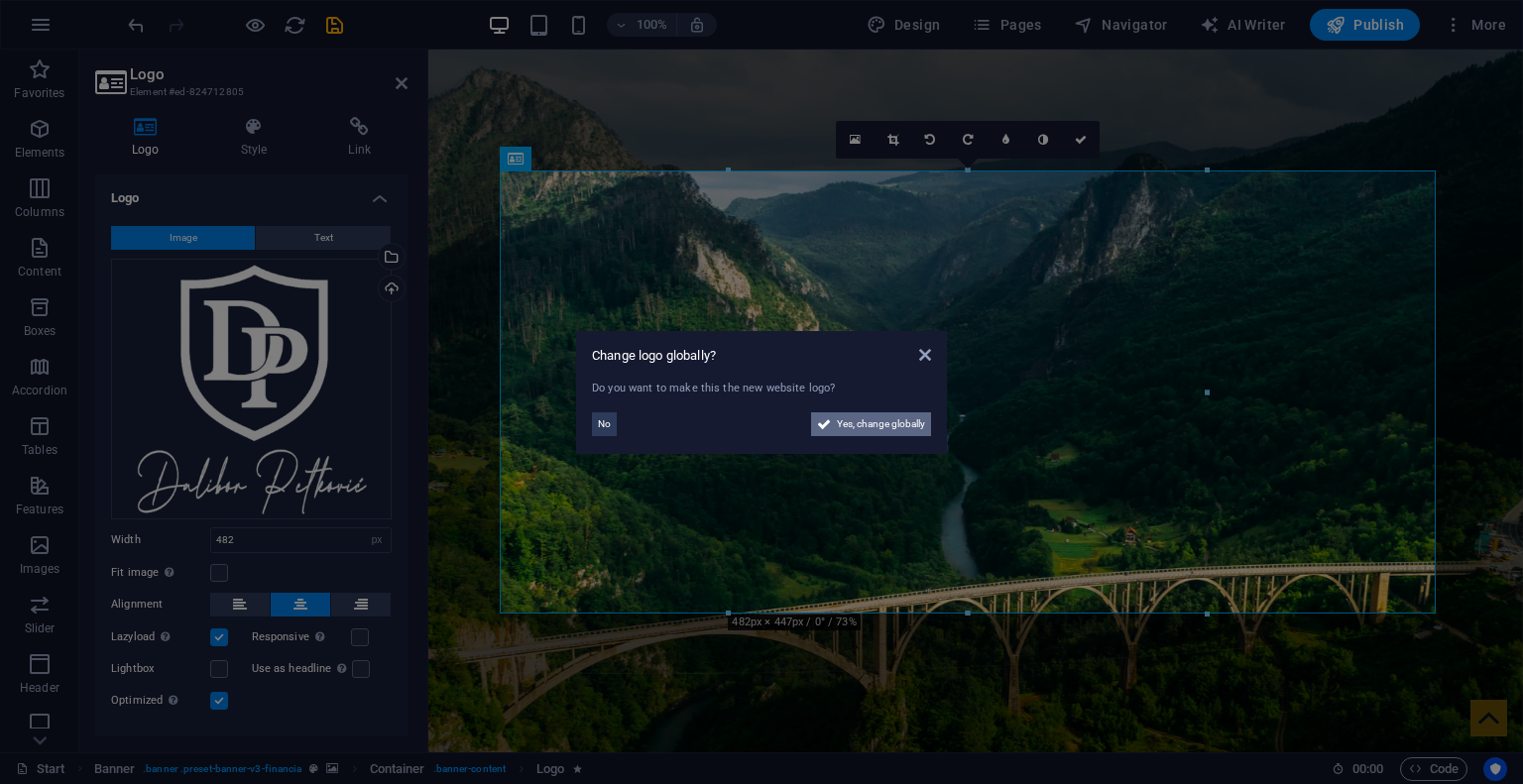 click on "Yes, change globally" at bounding box center [871, 424] 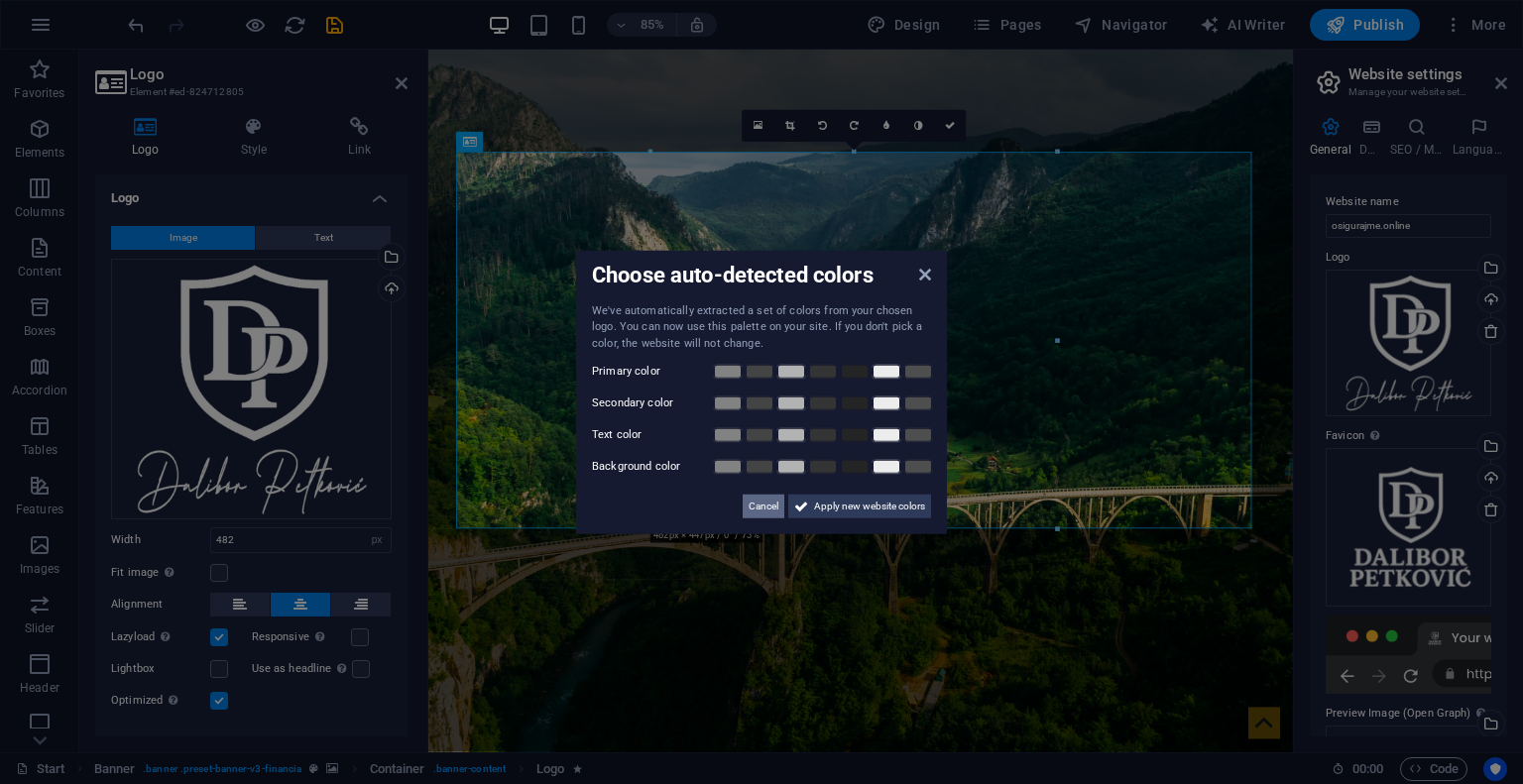 click on "Cancel" at bounding box center [763, 506] 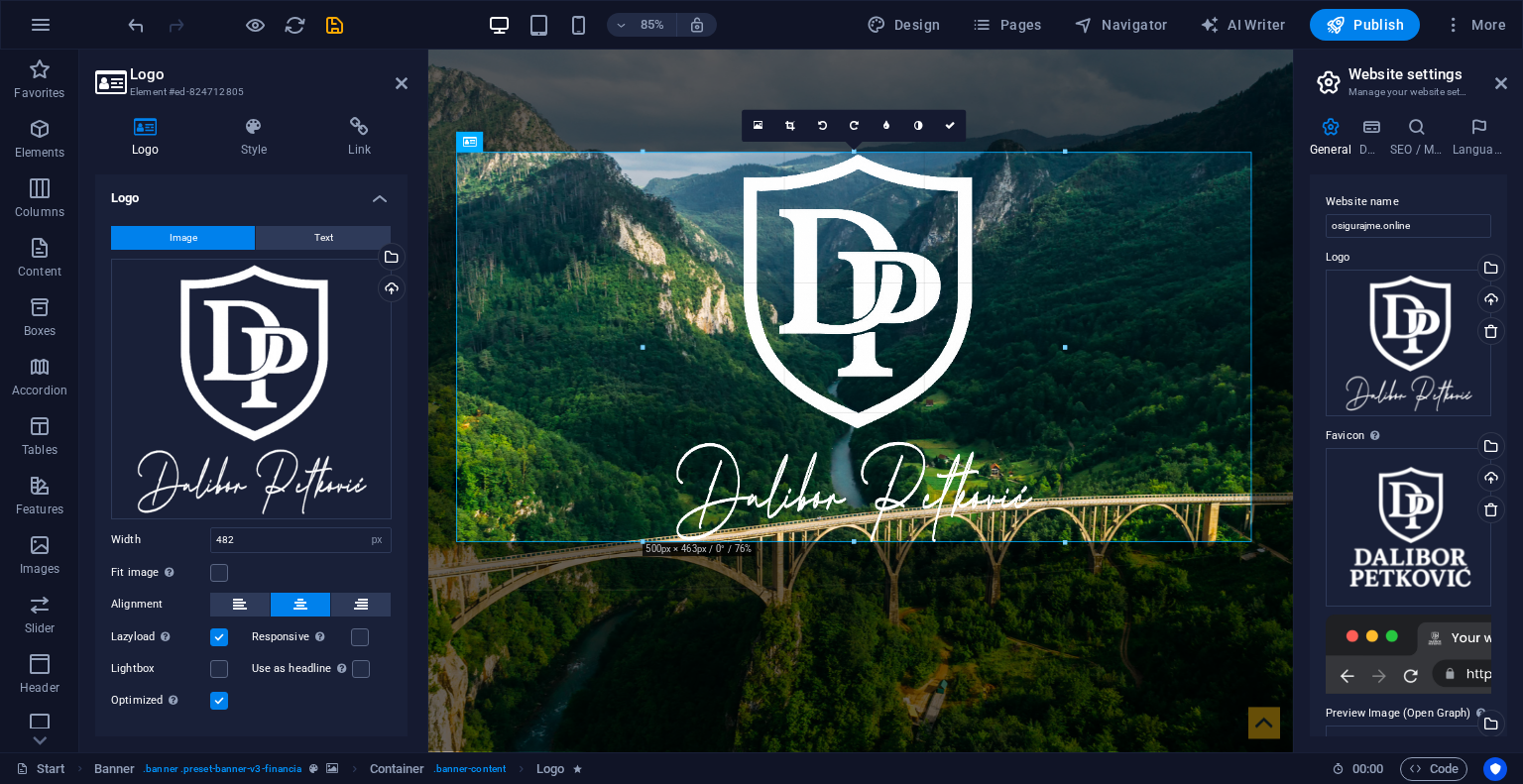 drag, startPoint x: 1056, startPoint y: 528, endPoint x: 759, endPoint y: 583, distance: 302 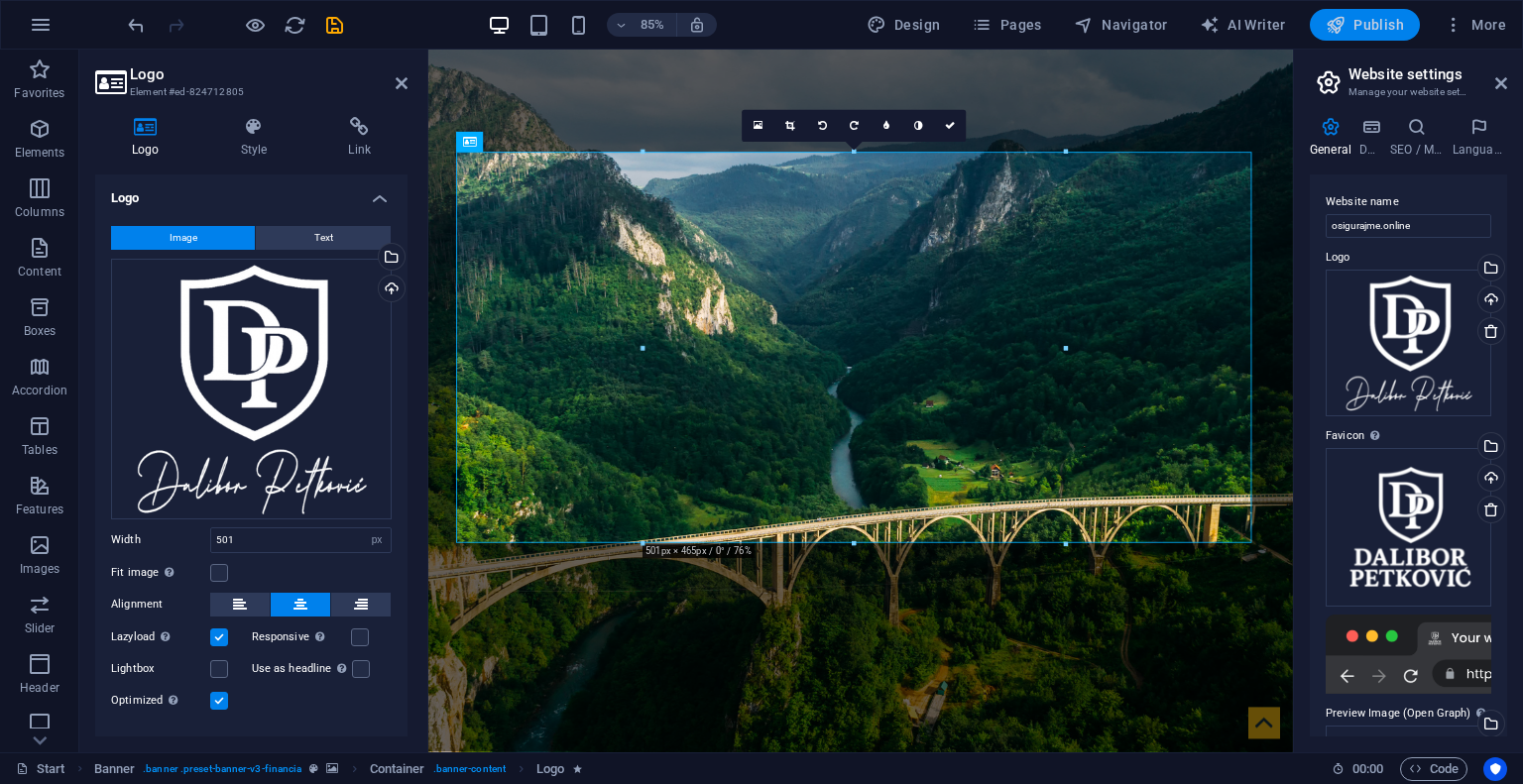 click on "Publish" at bounding box center [1364, 25] 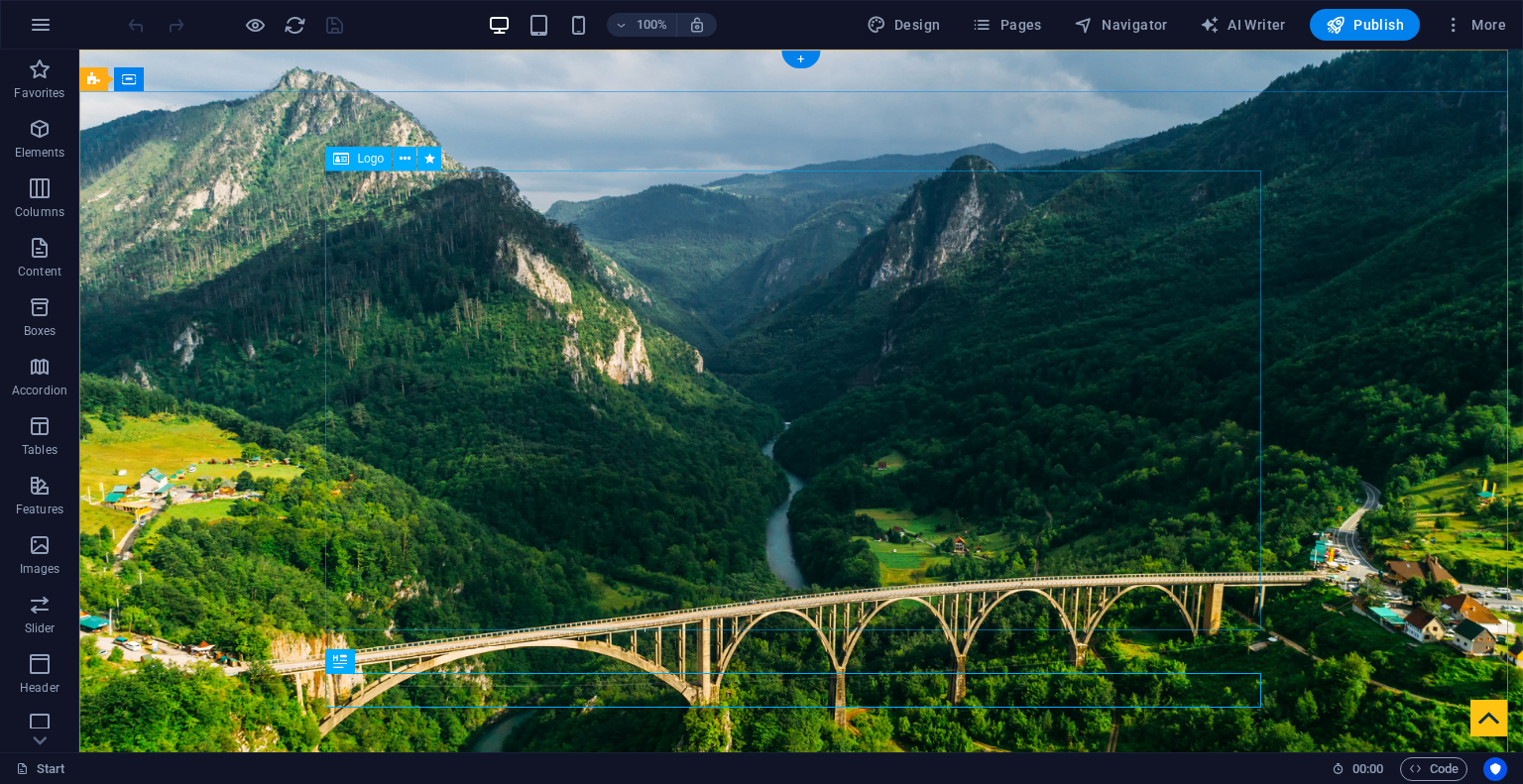 scroll, scrollTop: 0, scrollLeft: 0, axis: both 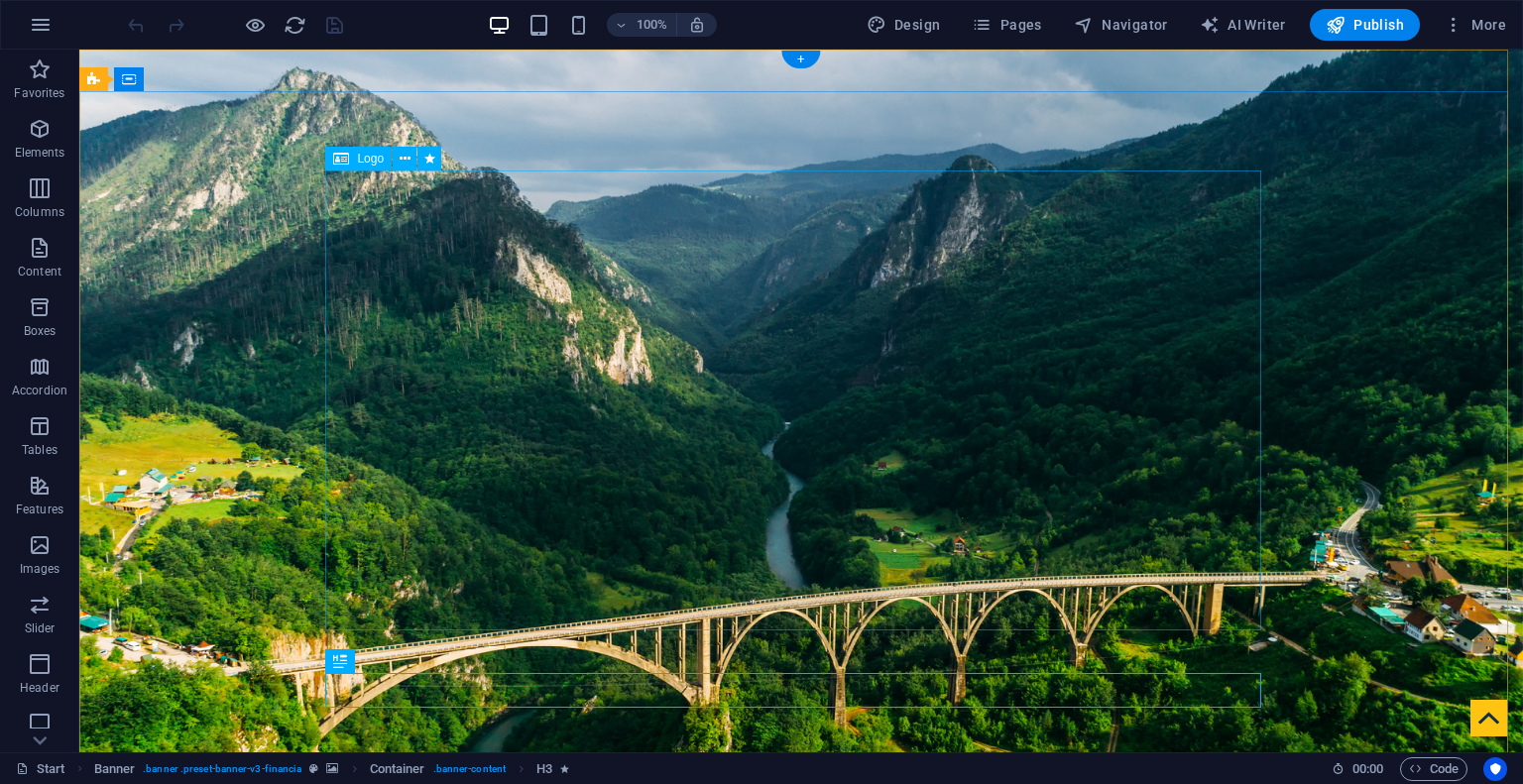 click at bounding box center [801, 1299] 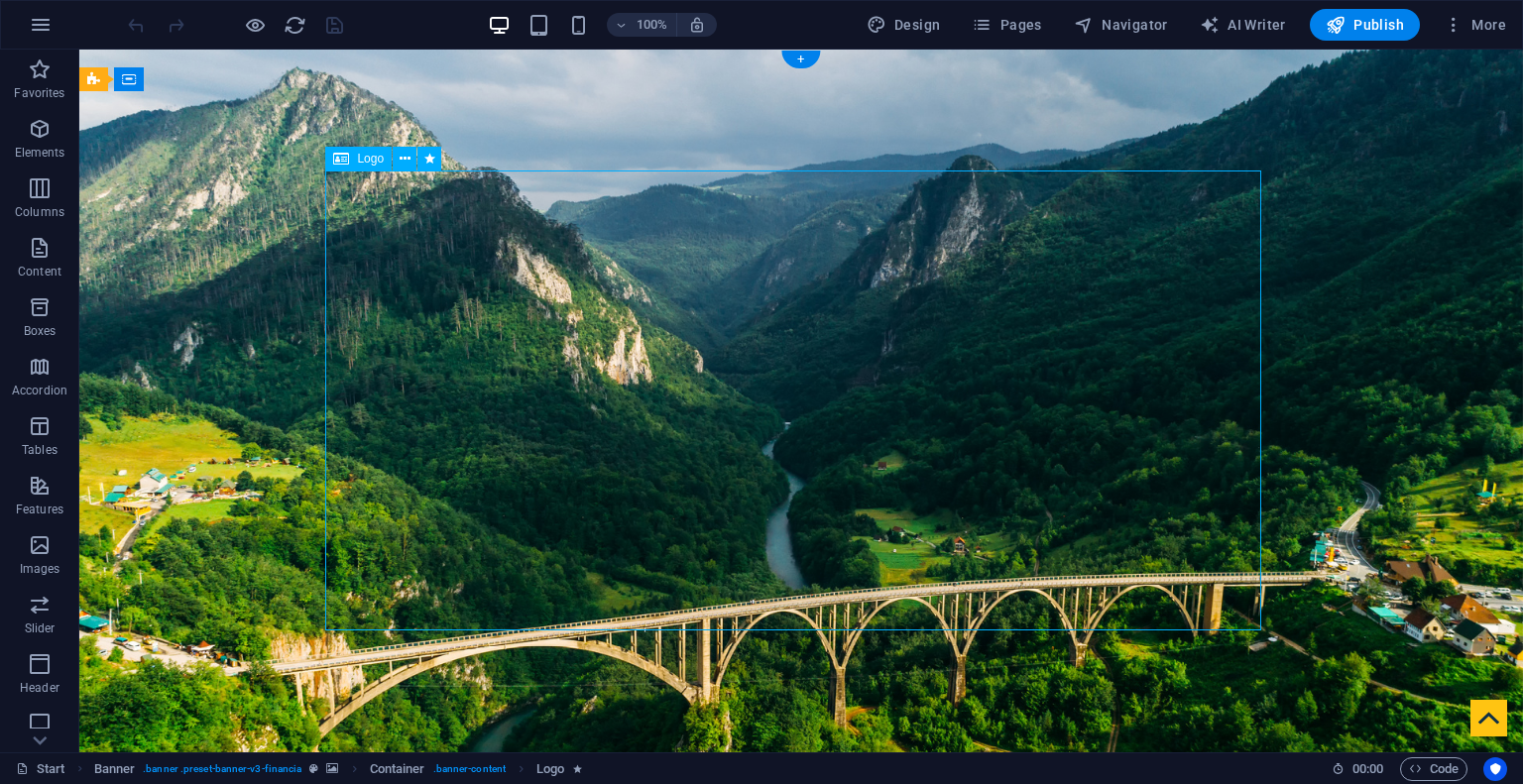 click at bounding box center [801, 1299] 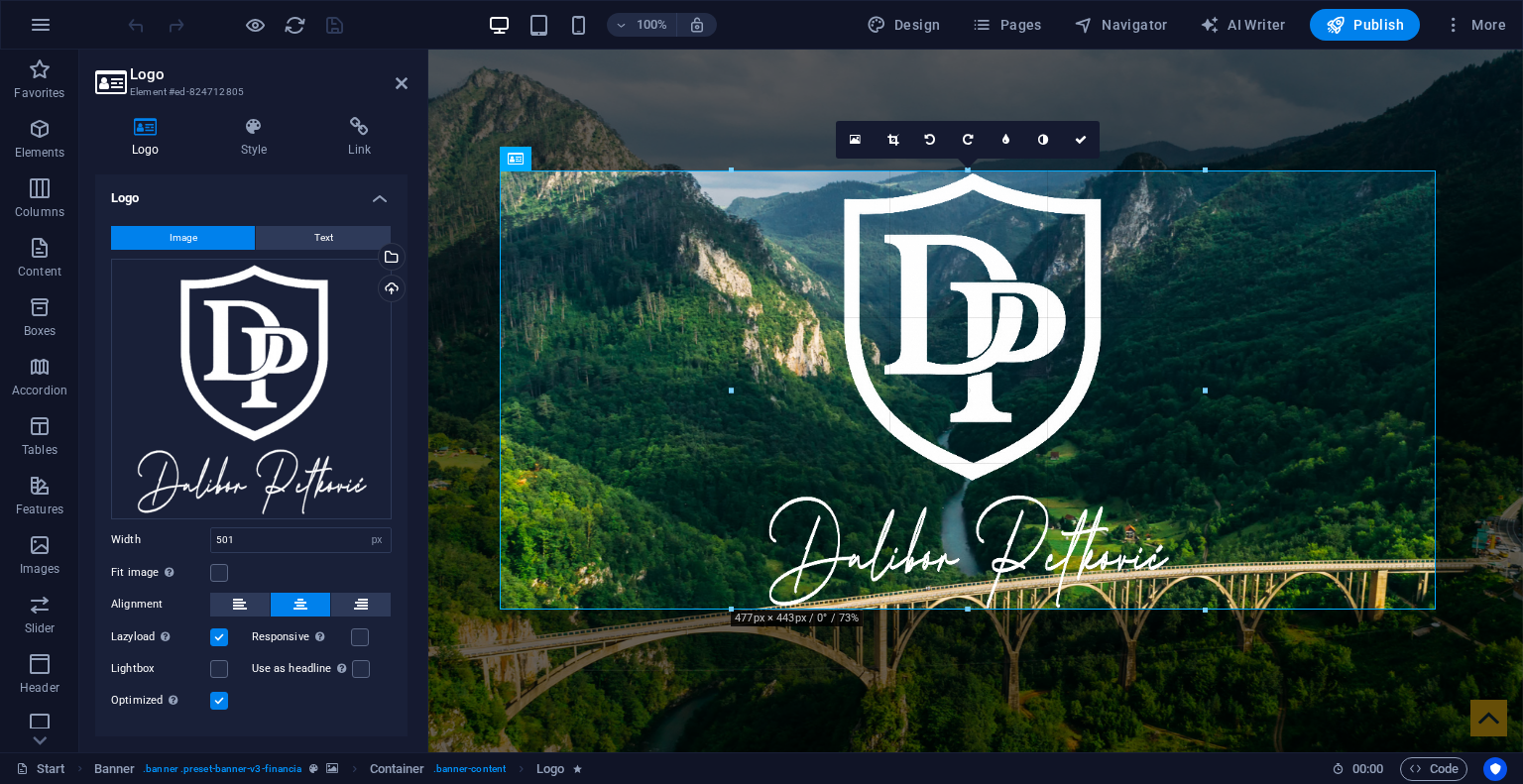 drag, startPoint x: 1216, startPoint y: 629, endPoint x: 758, endPoint y: 554, distance: 464.1002 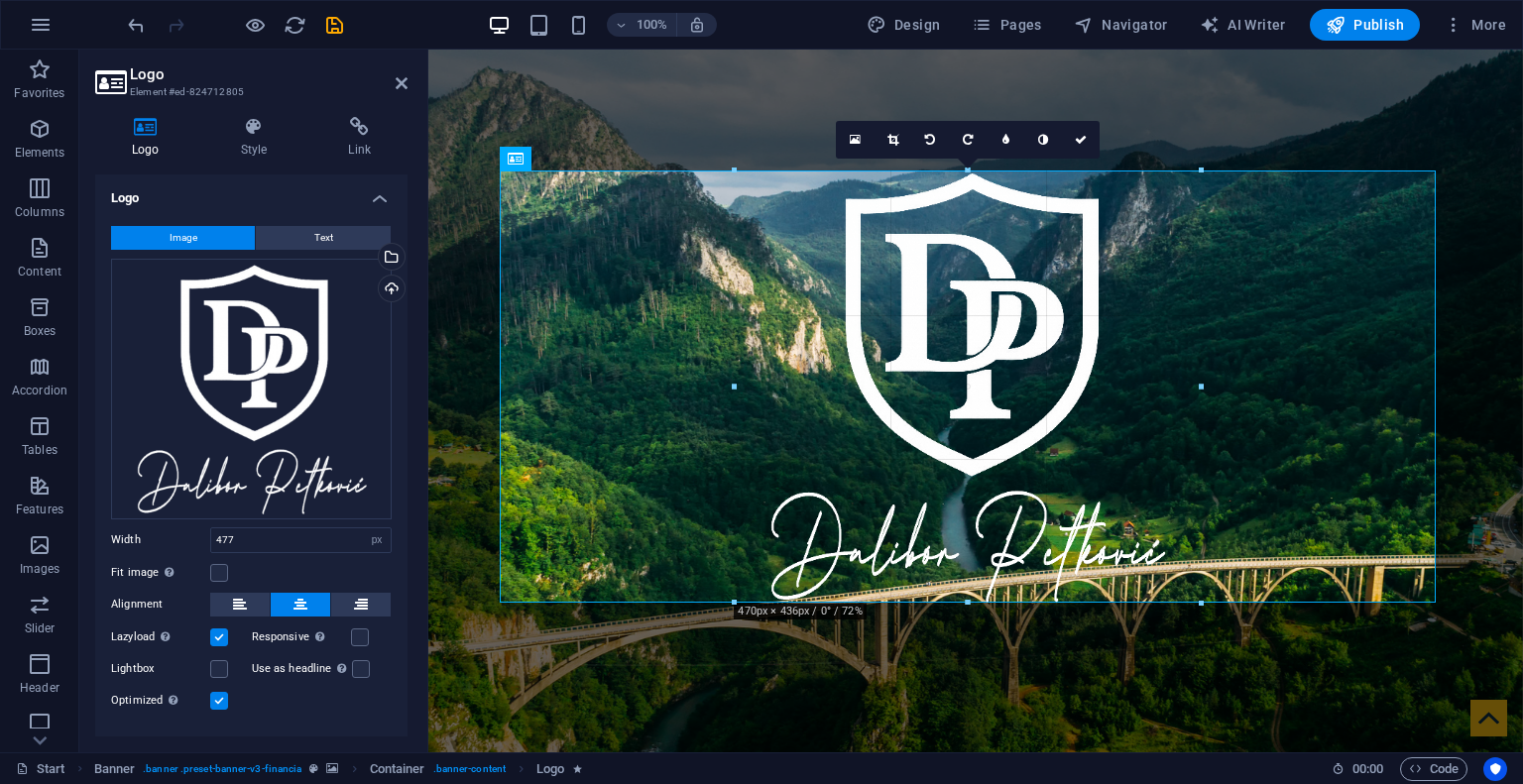 drag, startPoint x: 1206, startPoint y: 609, endPoint x: 762, endPoint y: 516, distance: 453.6353 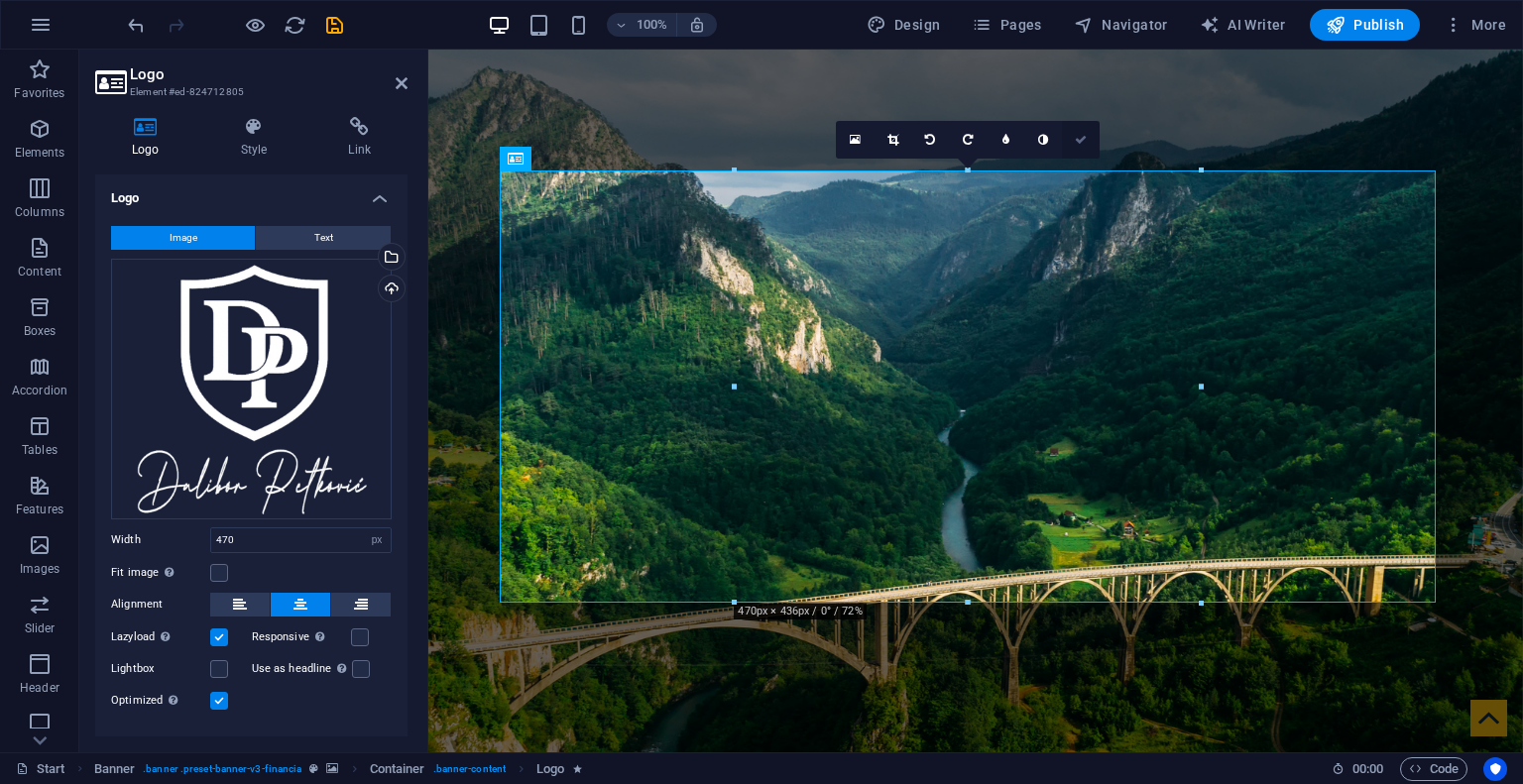 click at bounding box center (1081, 140) 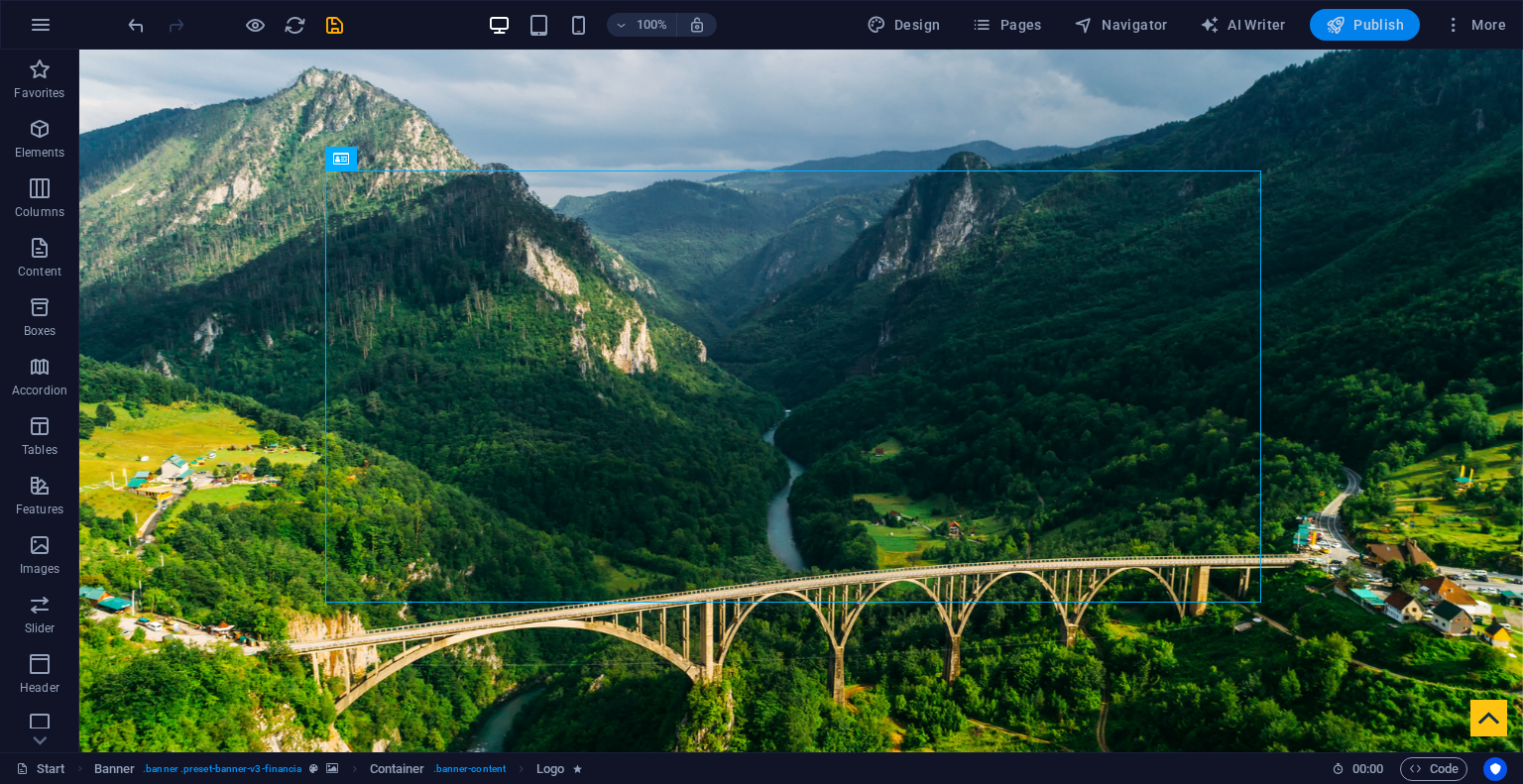 click at bounding box center (1336, 25) 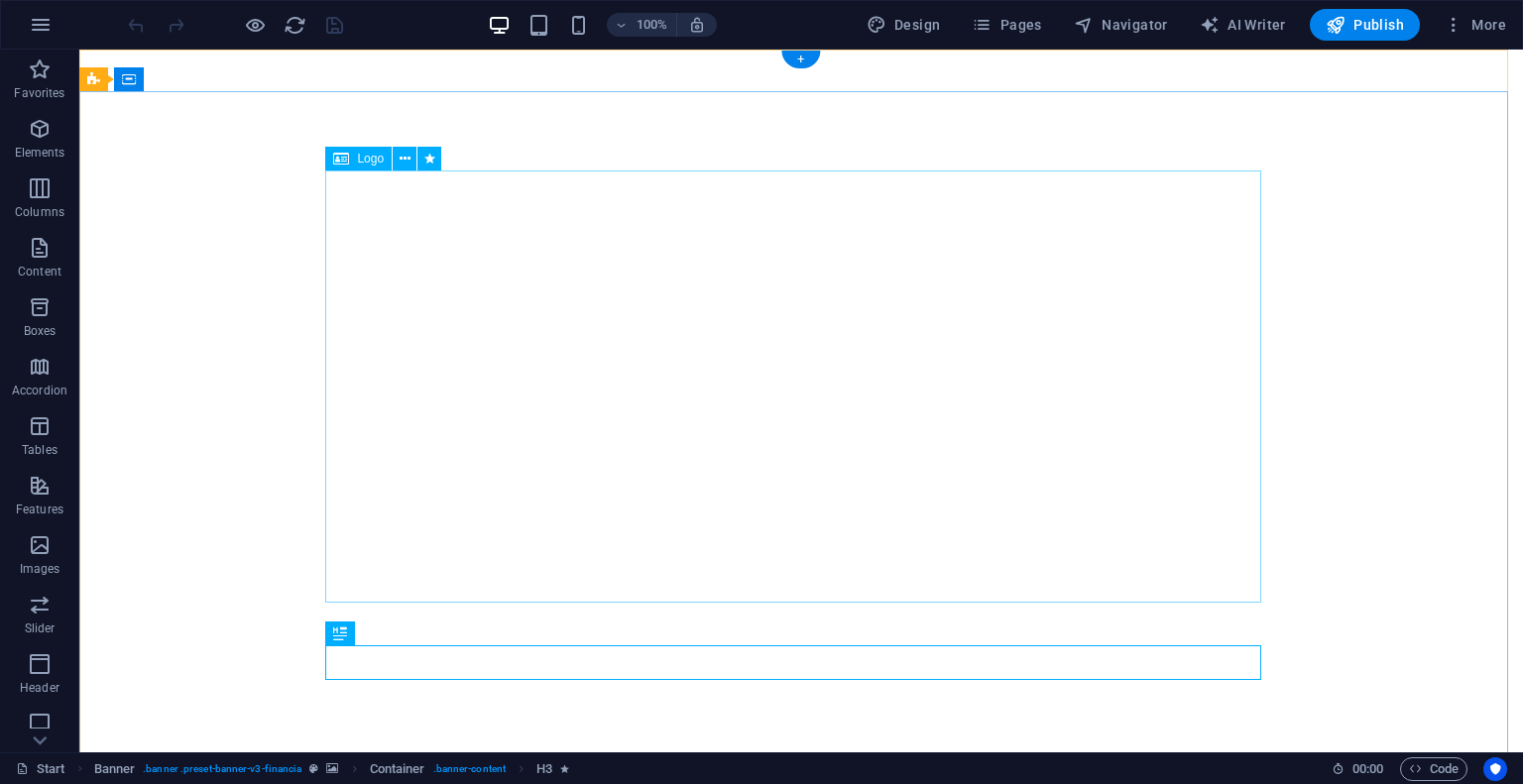 scroll, scrollTop: 0, scrollLeft: 0, axis: both 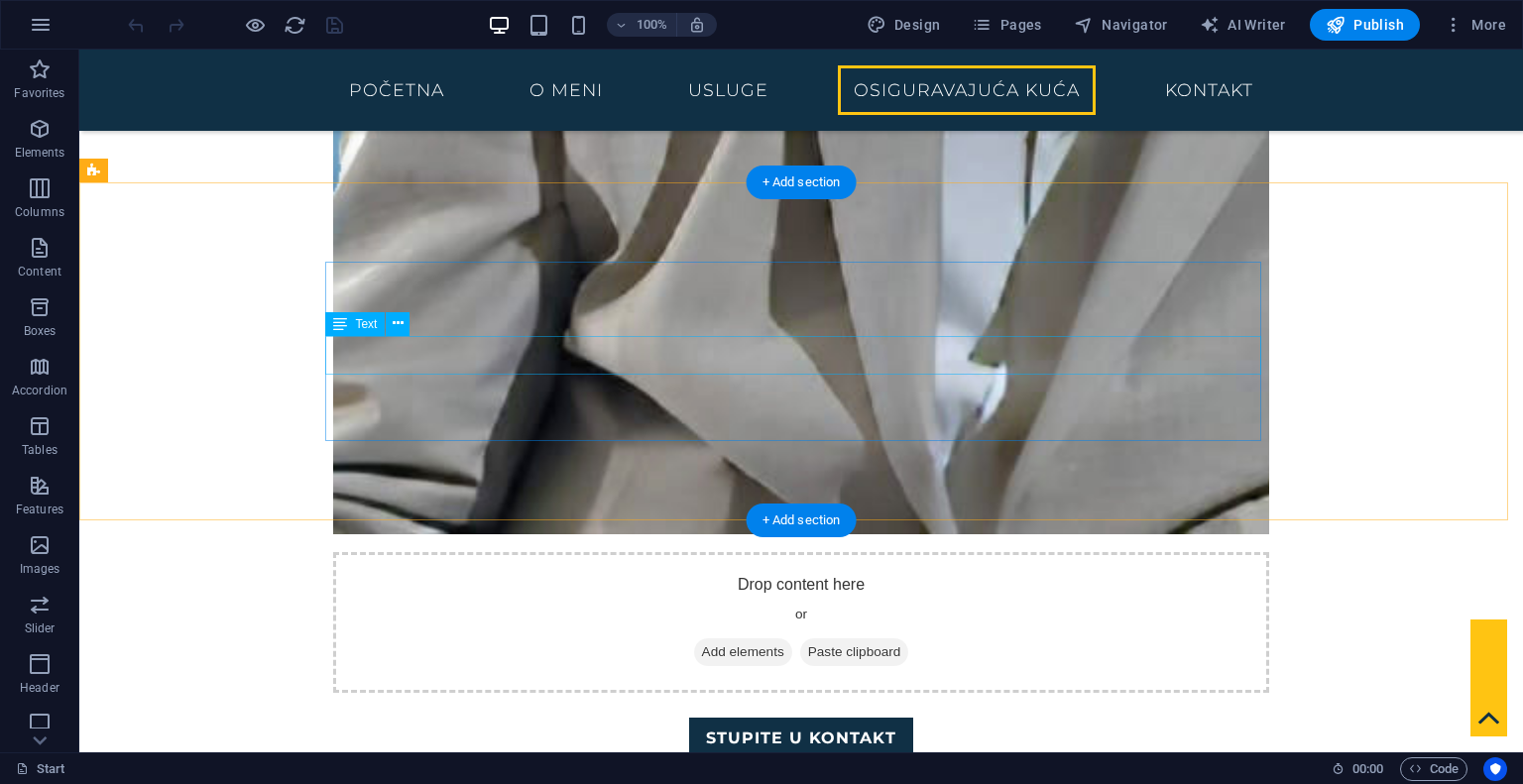 click on "Podgorica - Nikšić - Budva - Tivt - Bar - Cetinje" at bounding box center (801, 5668) 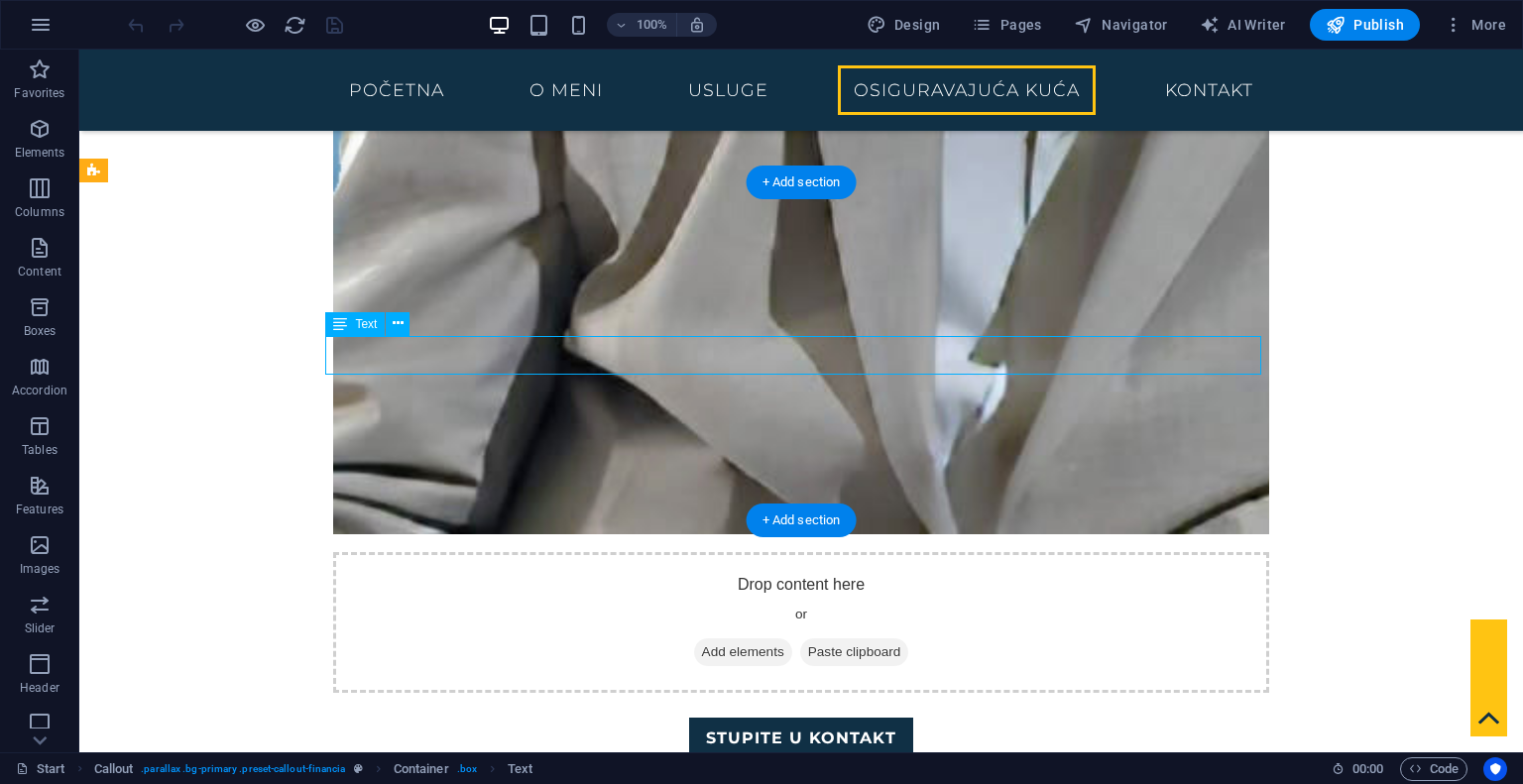 click on "Podgorica - Nikšić - Budva - Tivt - Bar - Cetinje" at bounding box center (801, 5668) 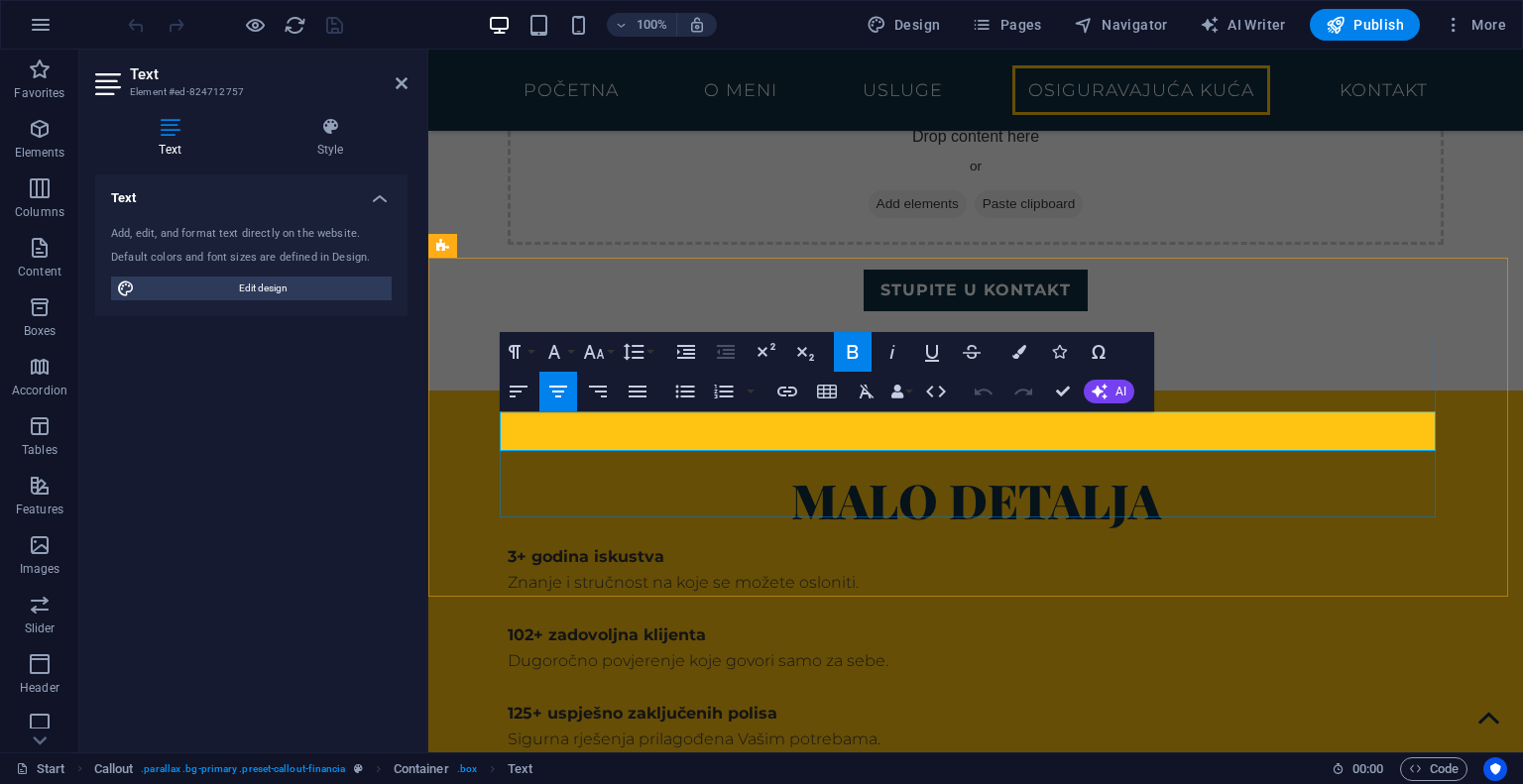 click on "Podgorica - Nikšić - Budva - Tivt - Bar - Cetinje" at bounding box center [976, 5219] 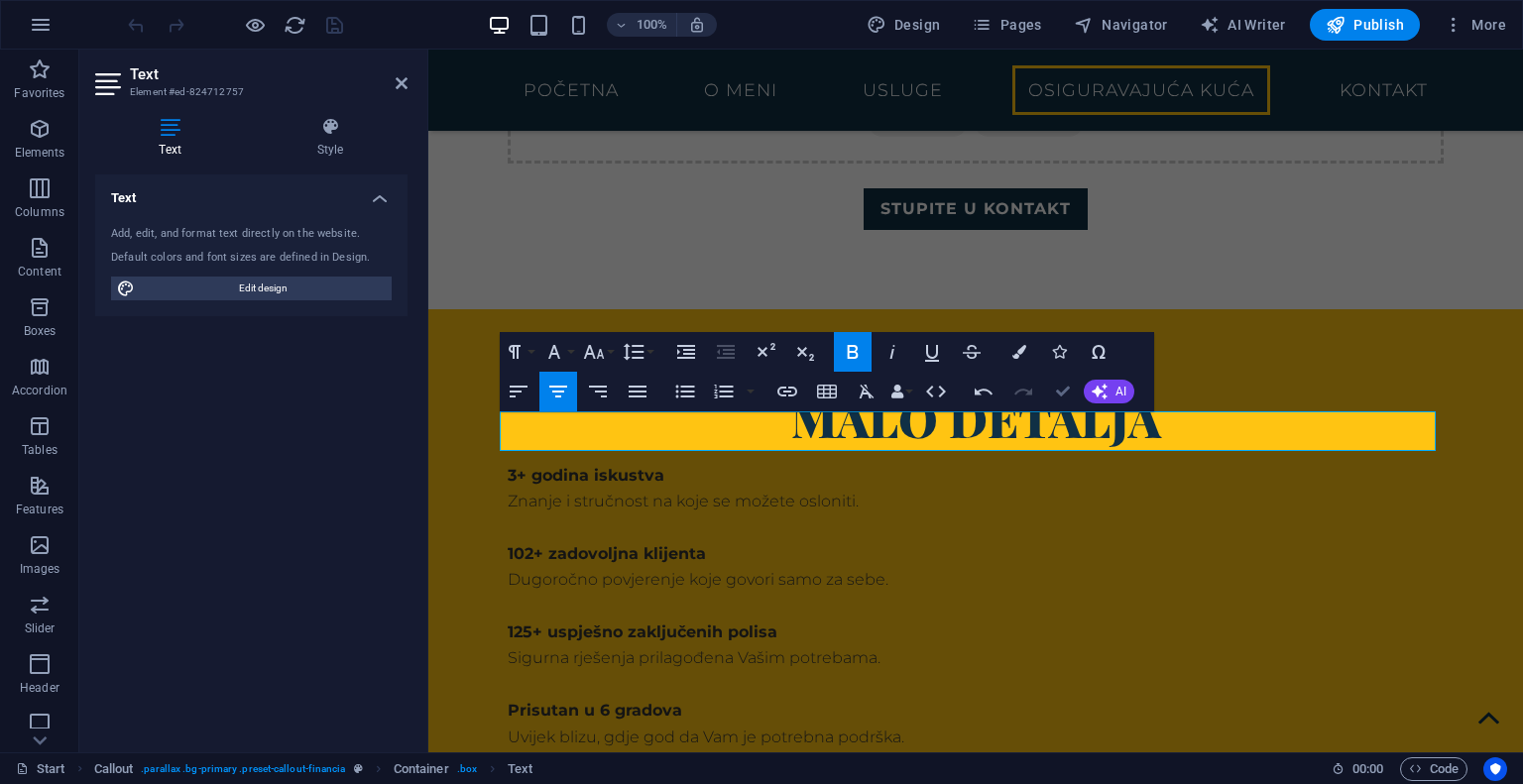 scroll, scrollTop: 3609, scrollLeft: 0, axis: vertical 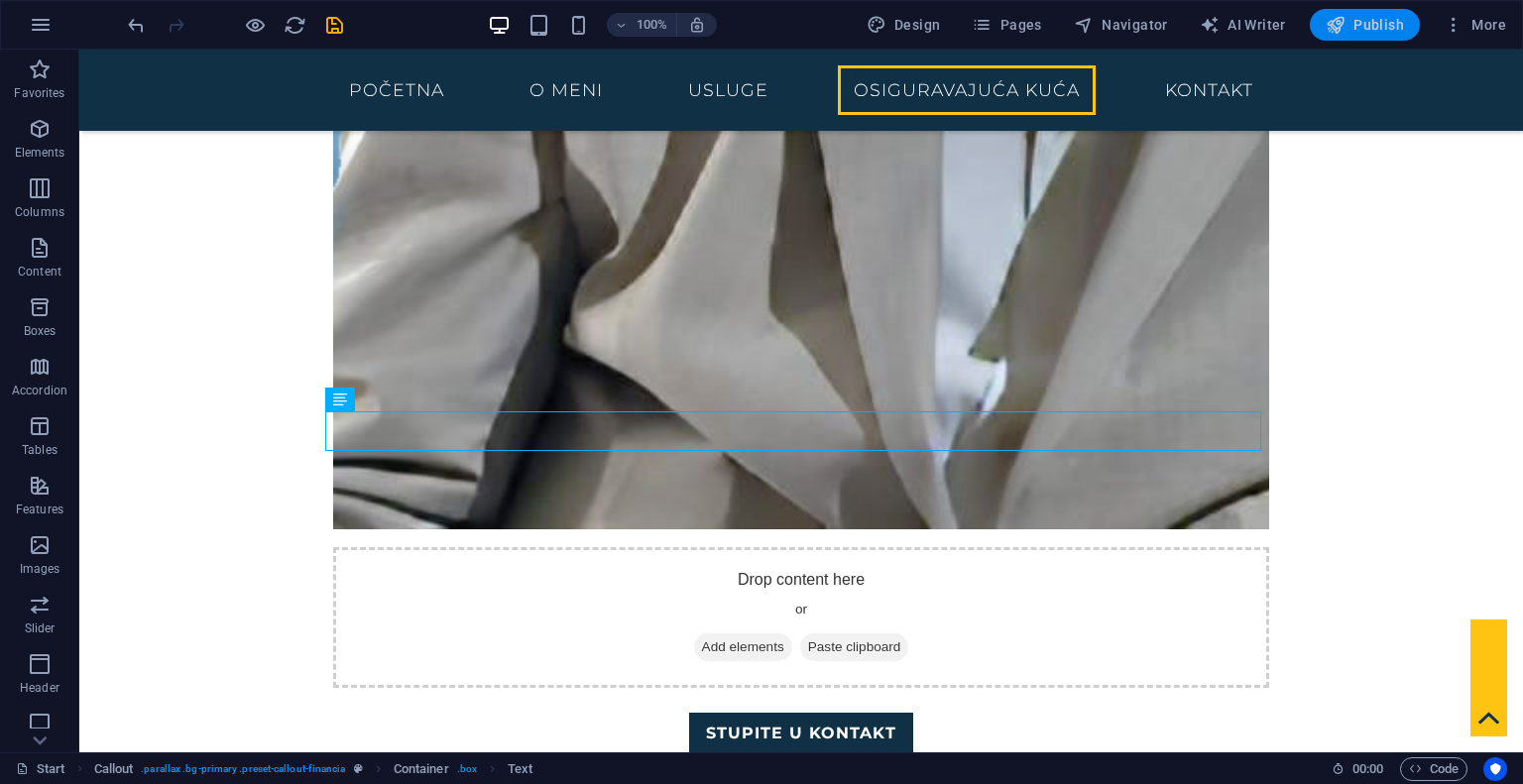 click on "Publish" at bounding box center [1364, 25] 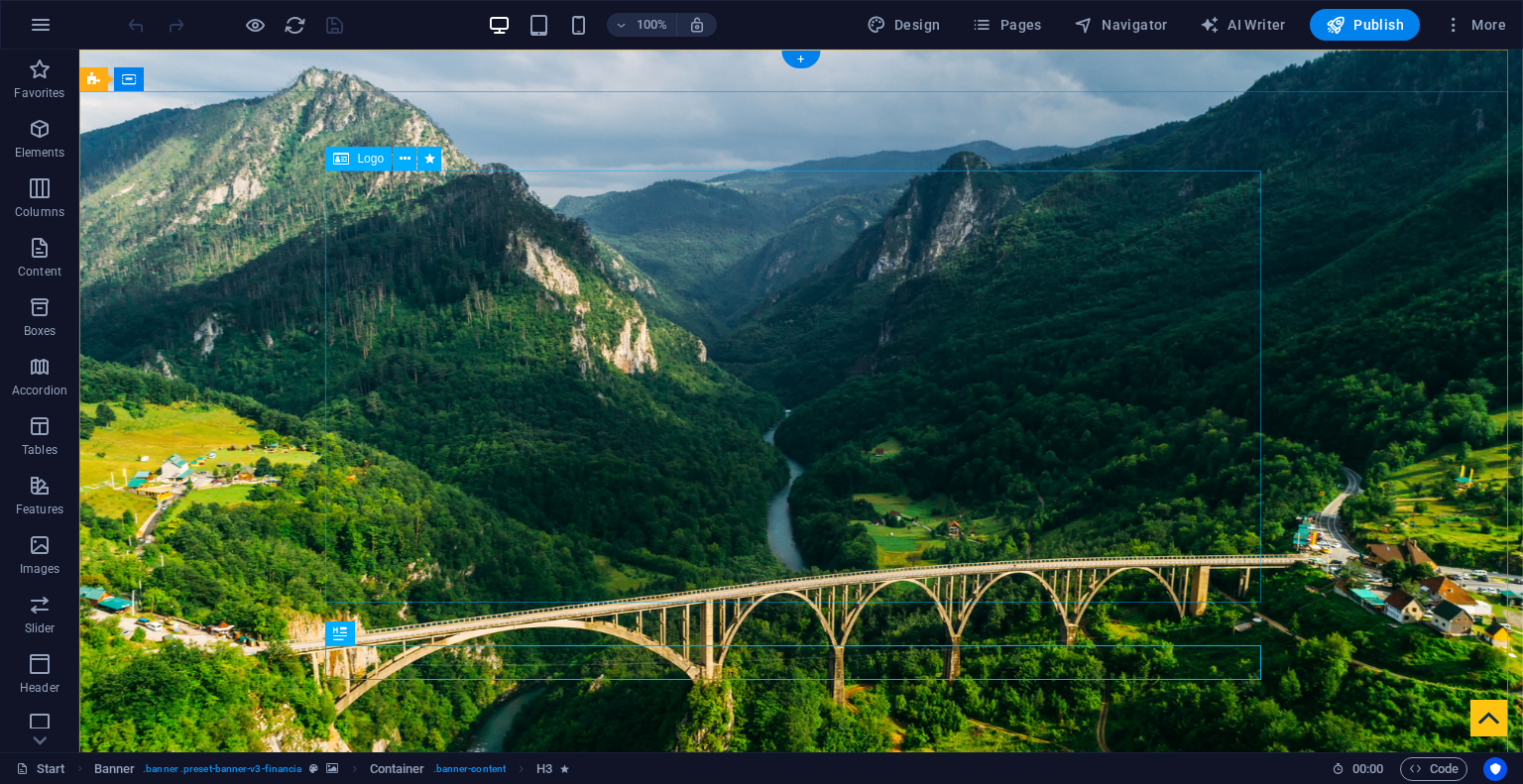 scroll, scrollTop: 0, scrollLeft: 0, axis: both 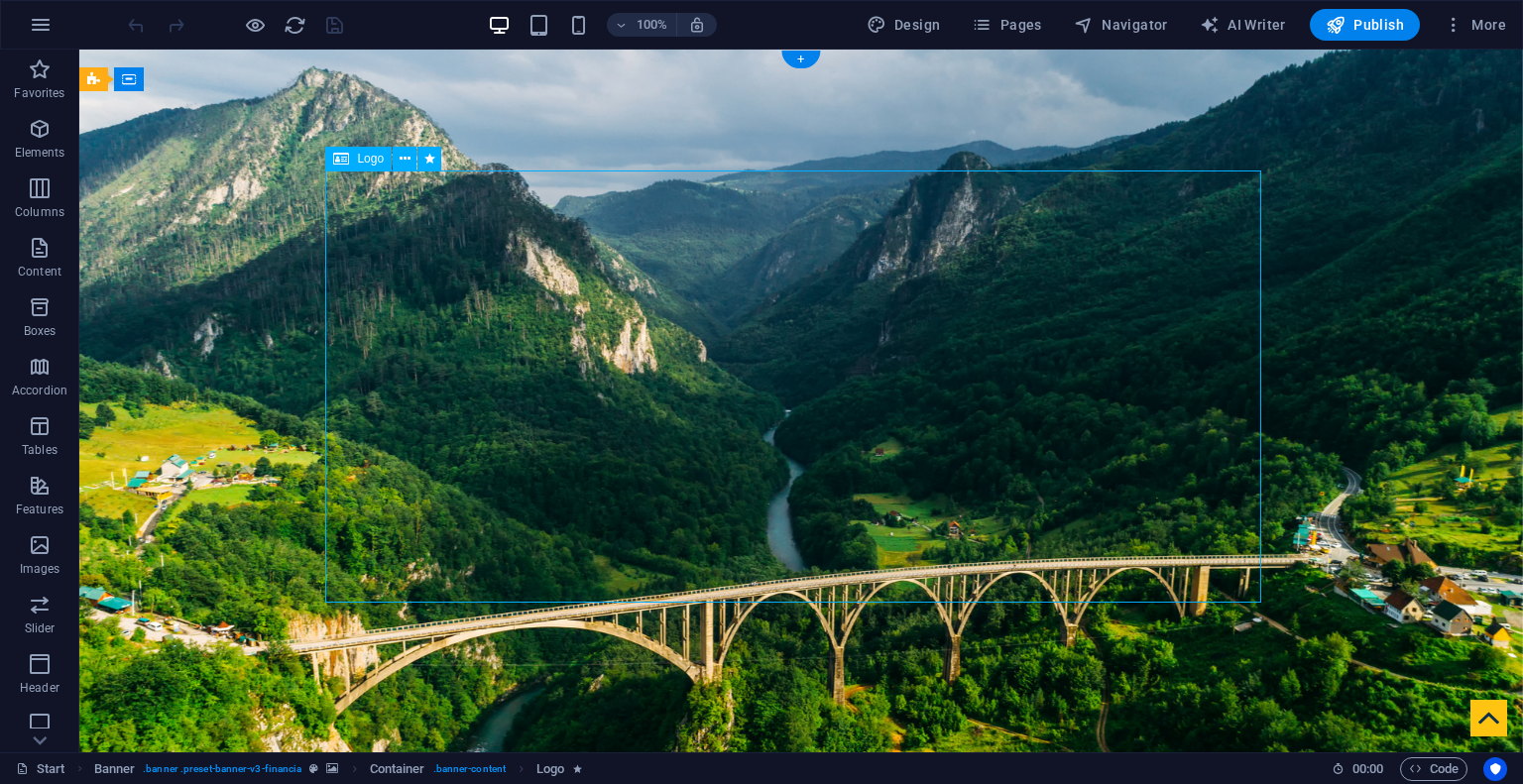 click at bounding box center [801, 1258] 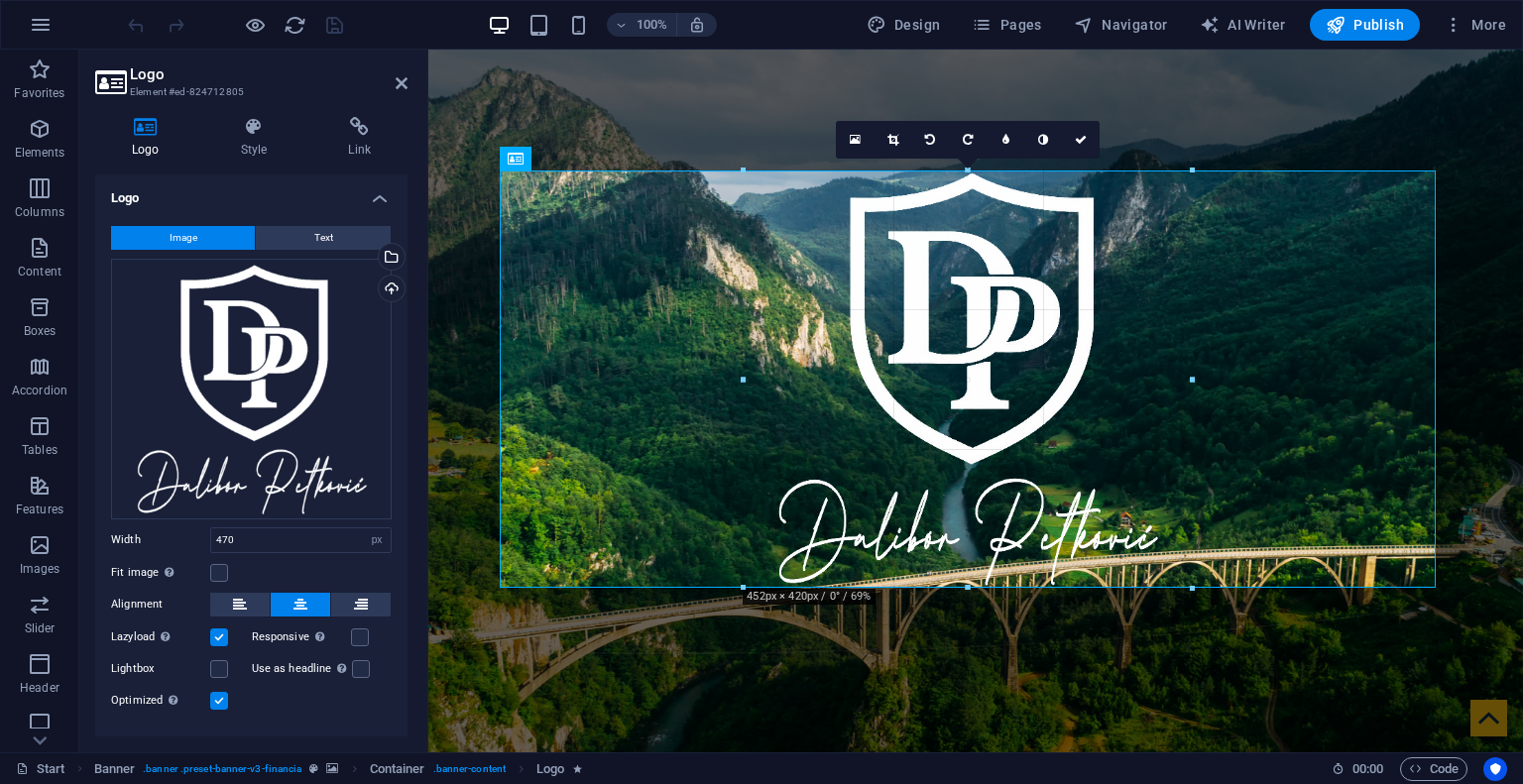 drag, startPoint x: 1204, startPoint y: 605, endPoint x: 1174, endPoint y: 590, distance: 33.54102 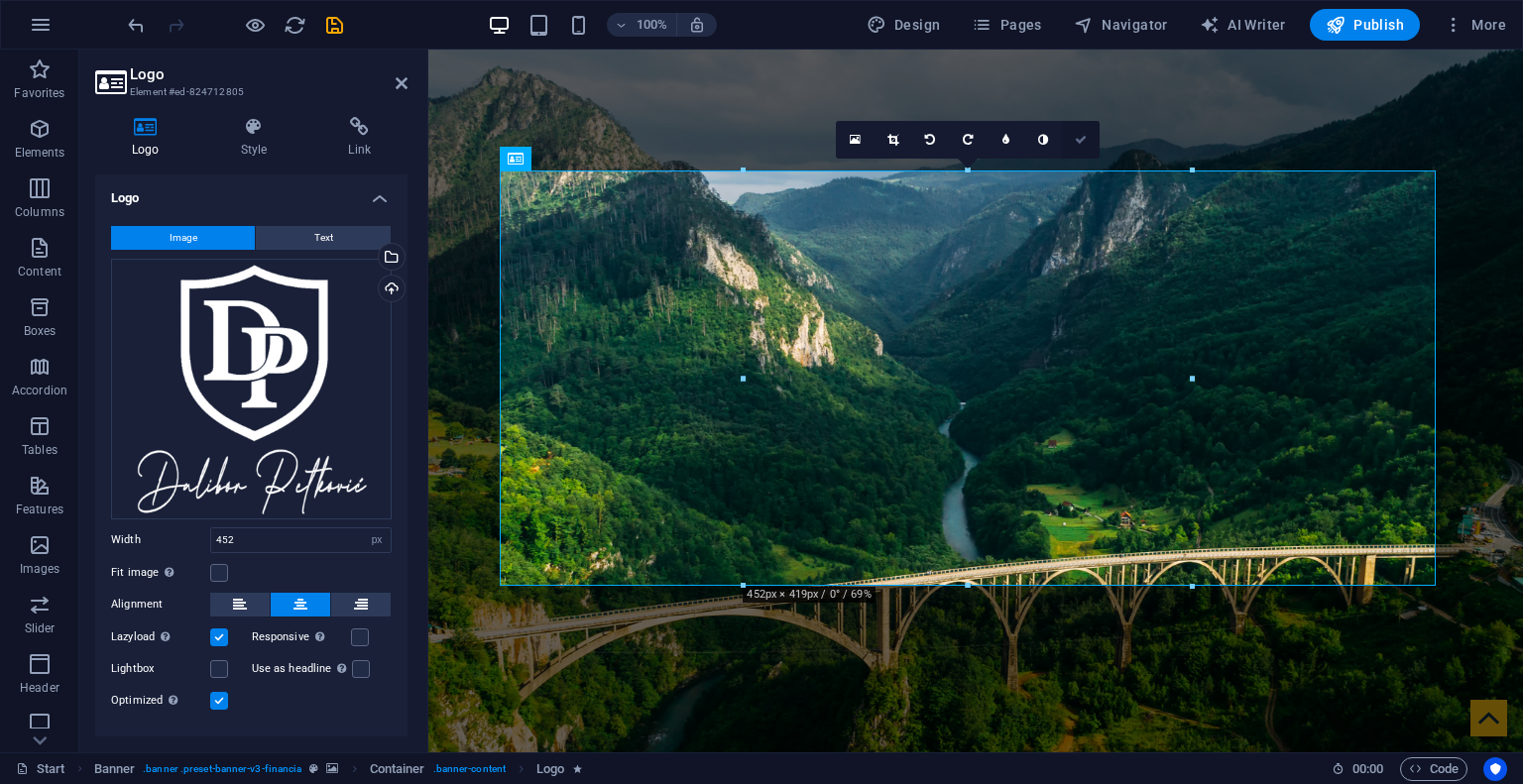 click at bounding box center [1081, 140] 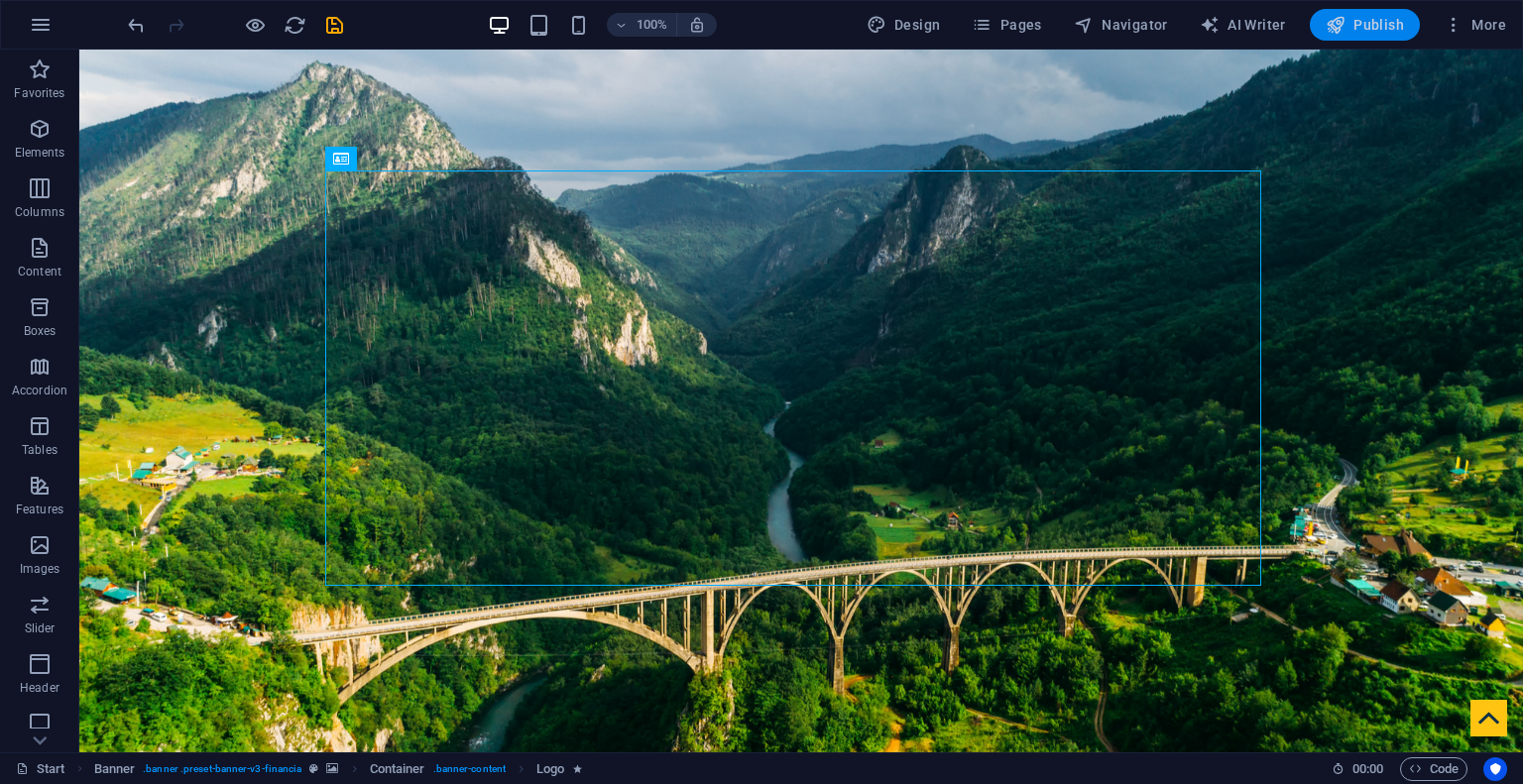 click at bounding box center [1336, 25] 